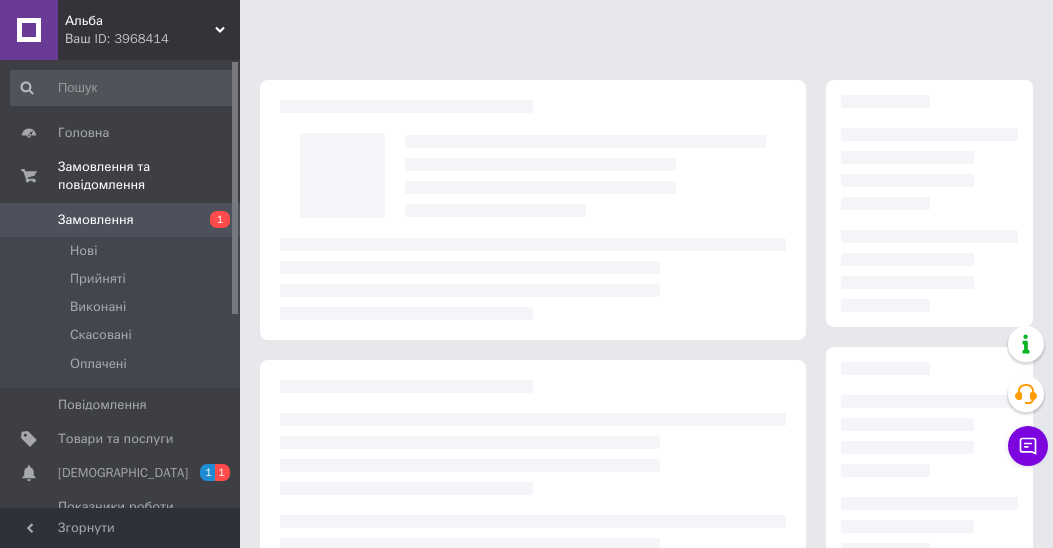 scroll, scrollTop: 366, scrollLeft: 0, axis: vertical 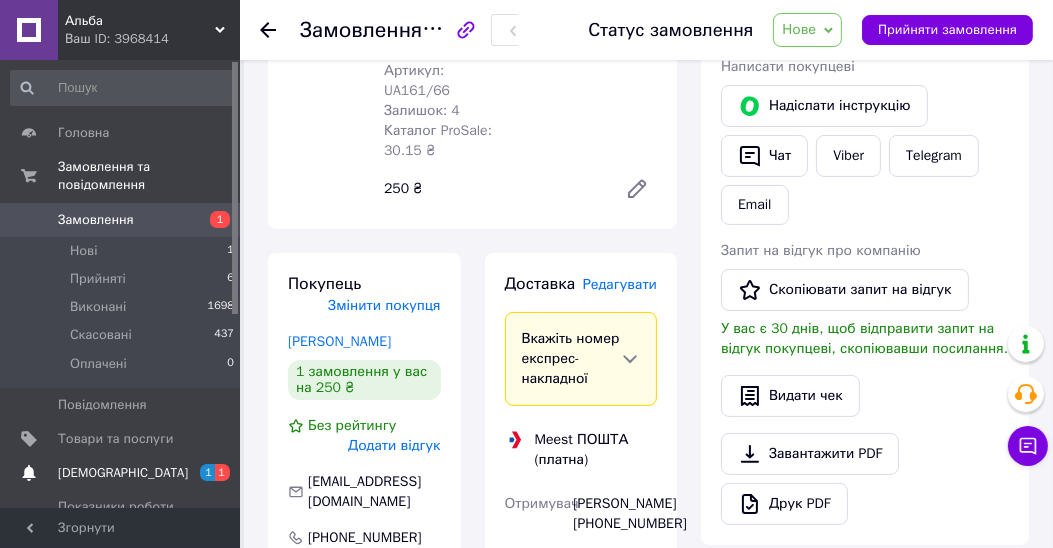 click on "[DEMOGRAPHIC_DATA]" at bounding box center (123, 473) 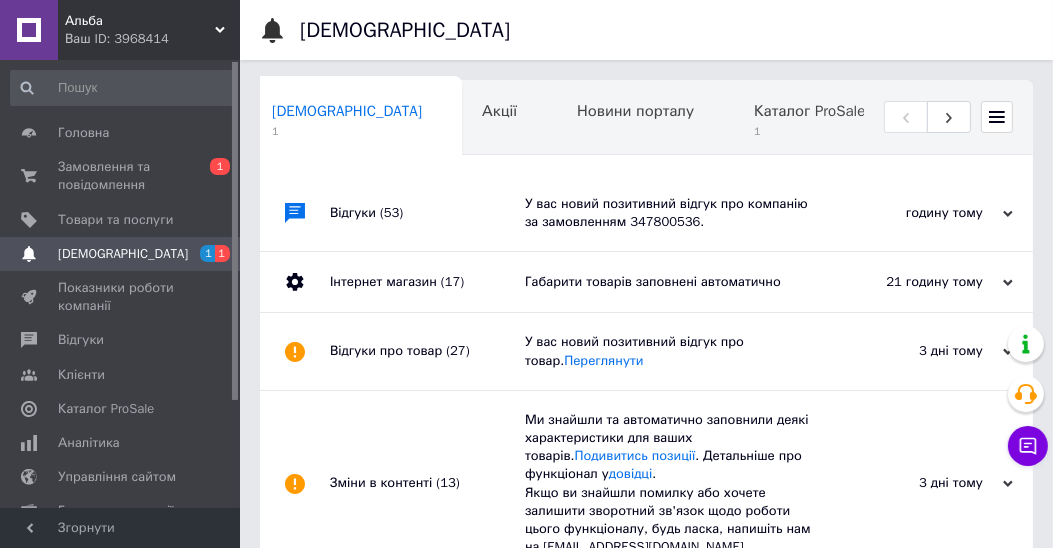 scroll, scrollTop: 0, scrollLeft: 10, axis: horizontal 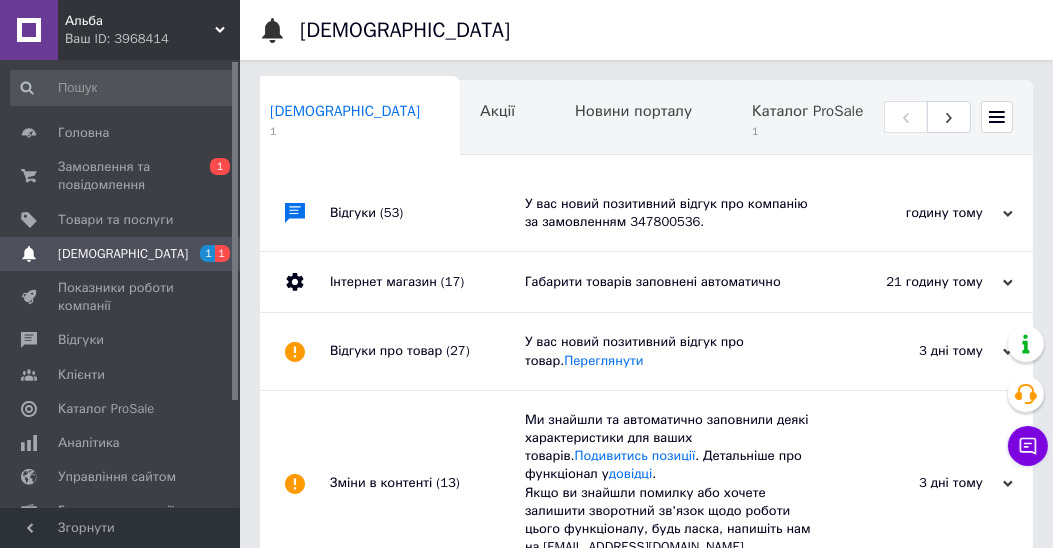 click on "У вас новий позитивний відгук про компанію за замовленням 347800536." at bounding box center (669, 213) 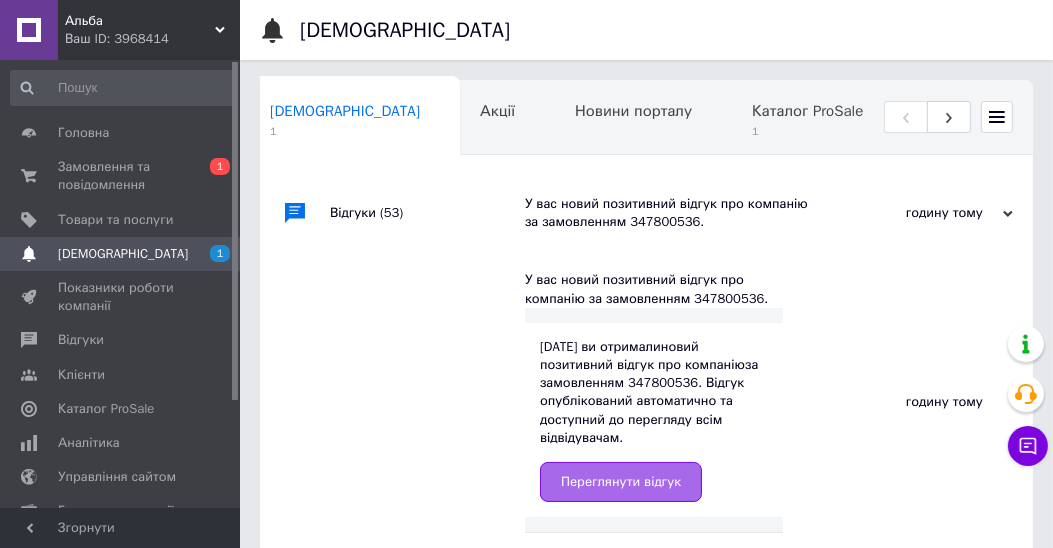 click on "Переглянути відгук" at bounding box center [621, 482] 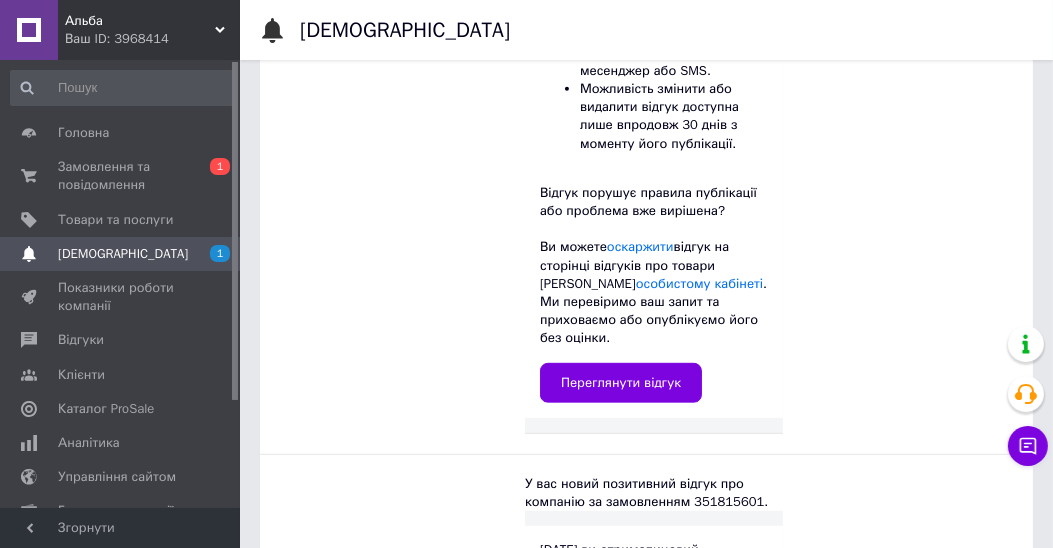 scroll, scrollTop: 1085, scrollLeft: 0, axis: vertical 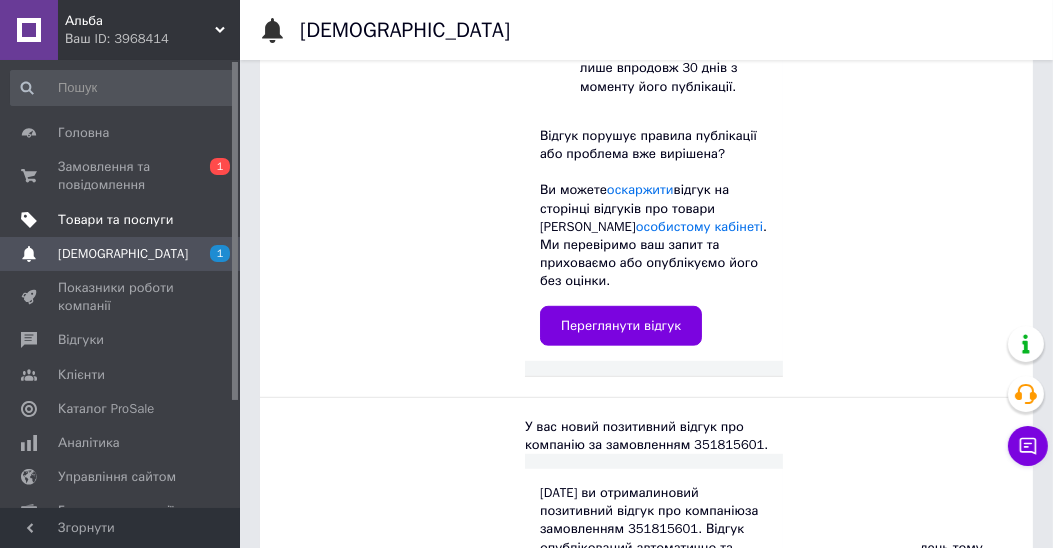 click on "Товари та послуги" at bounding box center [115, 220] 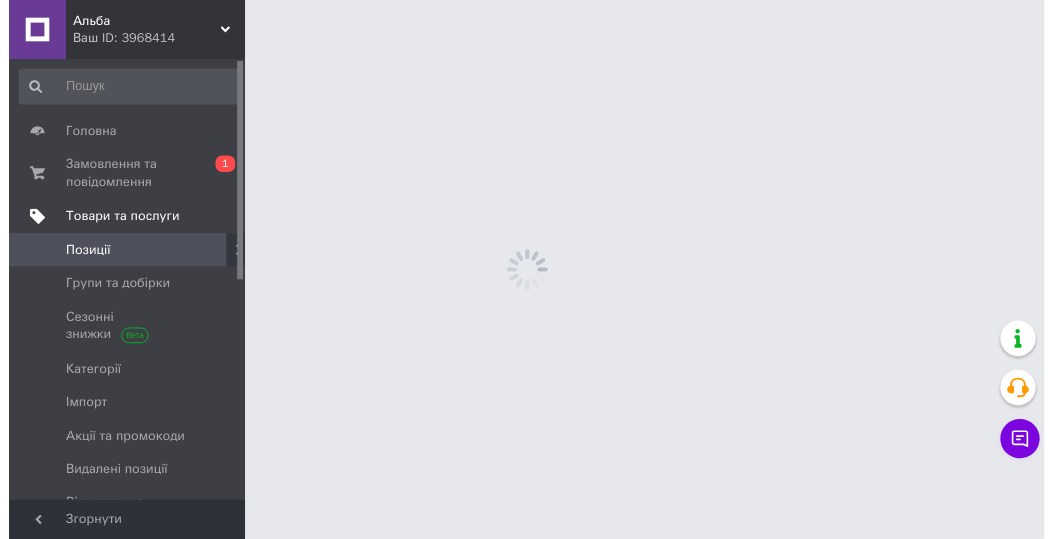 scroll, scrollTop: 0, scrollLeft: 0, axis: both 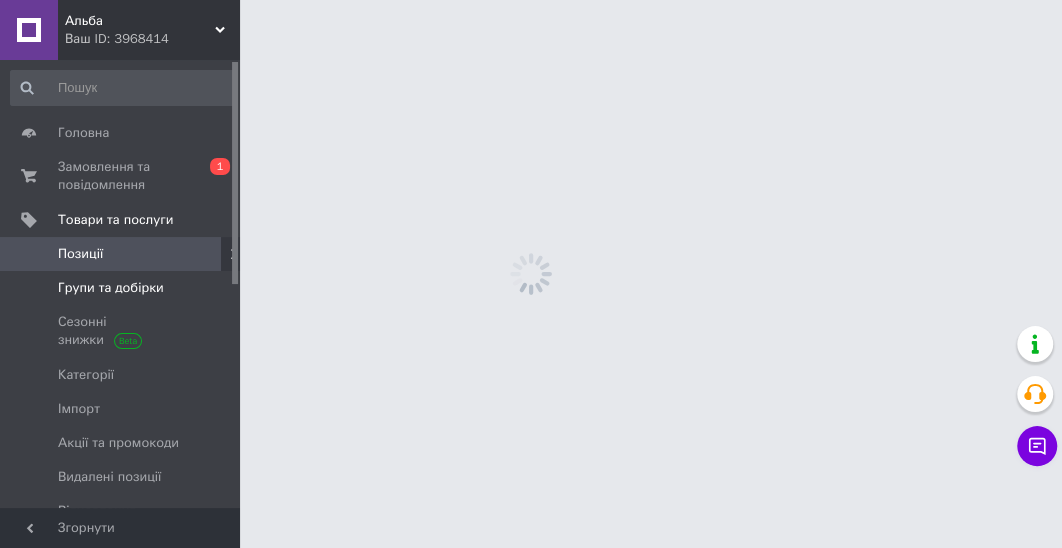 click on "Групи та добірки" at bounding box center [111, 288] 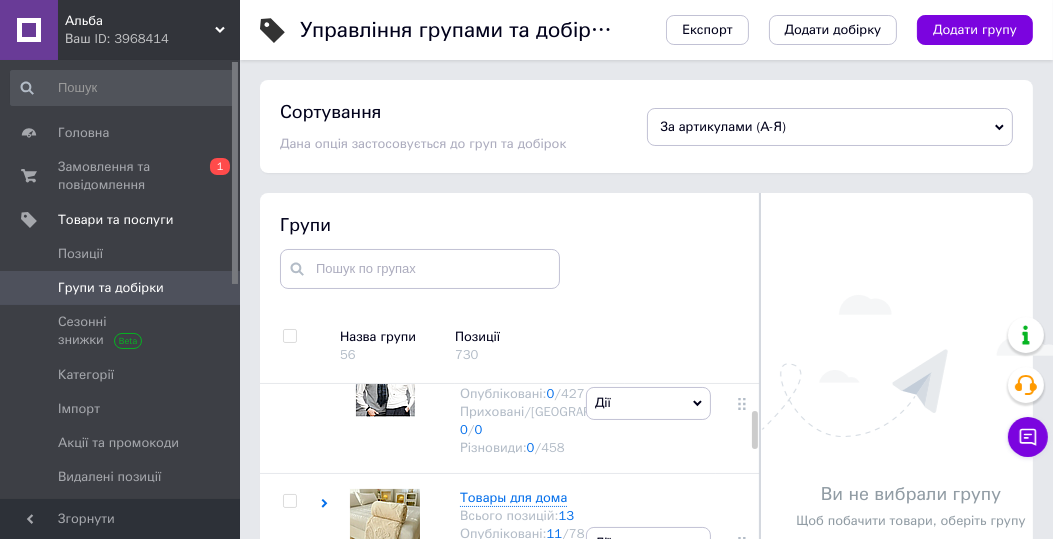 scroll, scrollTop: 57, scrollLeft: 0, axis: vertical 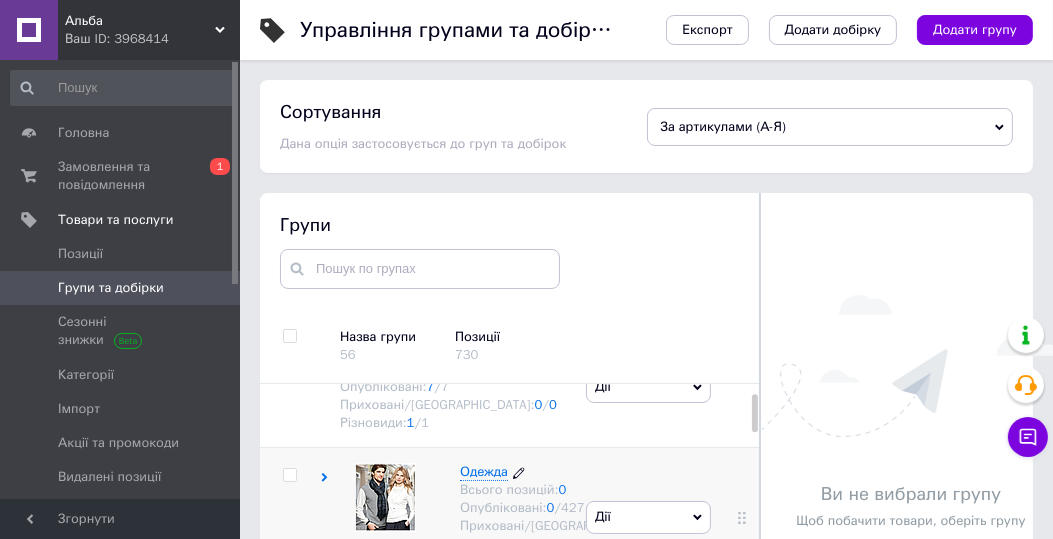 click on "Одежда" at bounding box center (484, 471) 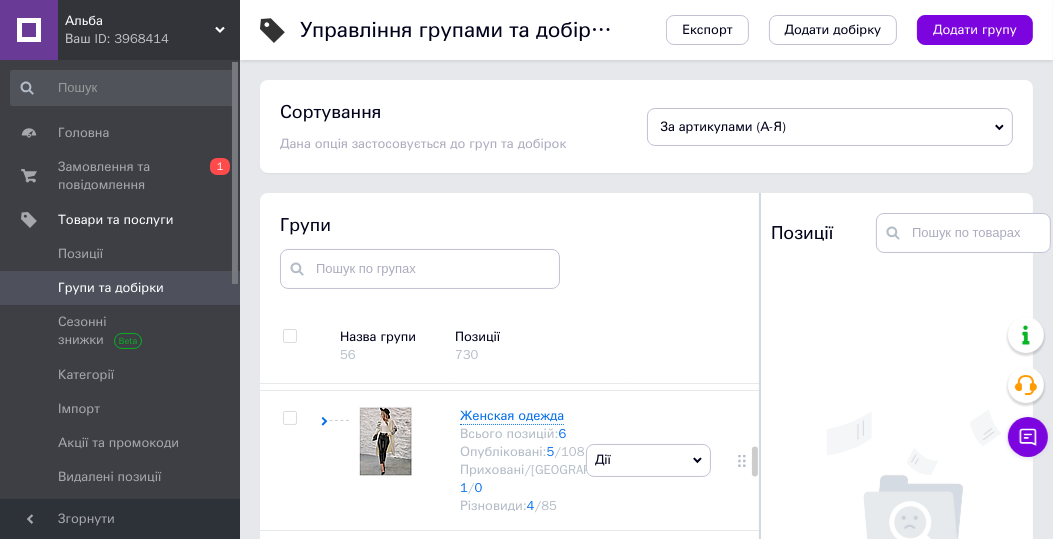 scroll, scrollTop: 457, scrollLeft: 0, axis: vertical 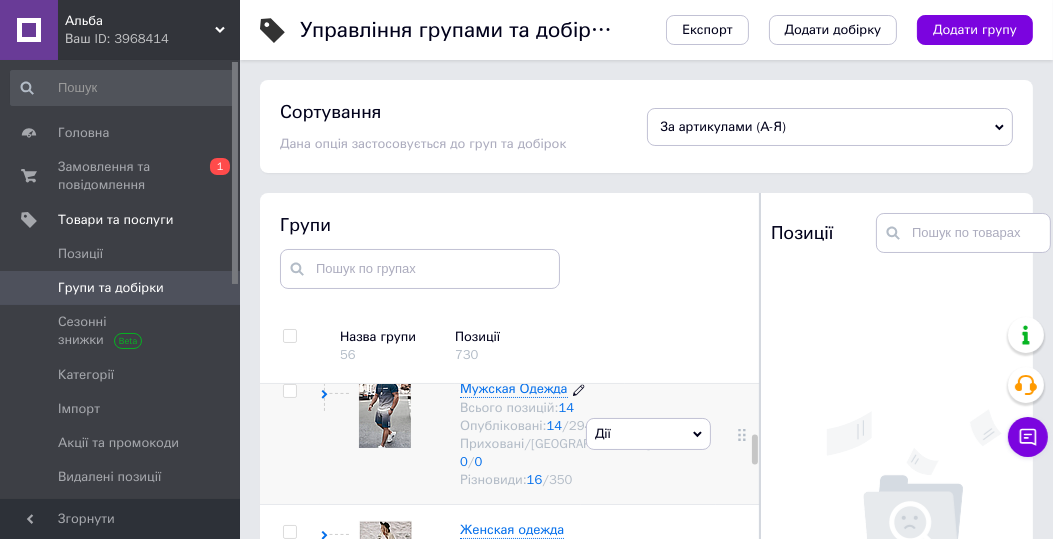 click on "Мужская Одежда" at bounding box center [514, 388] 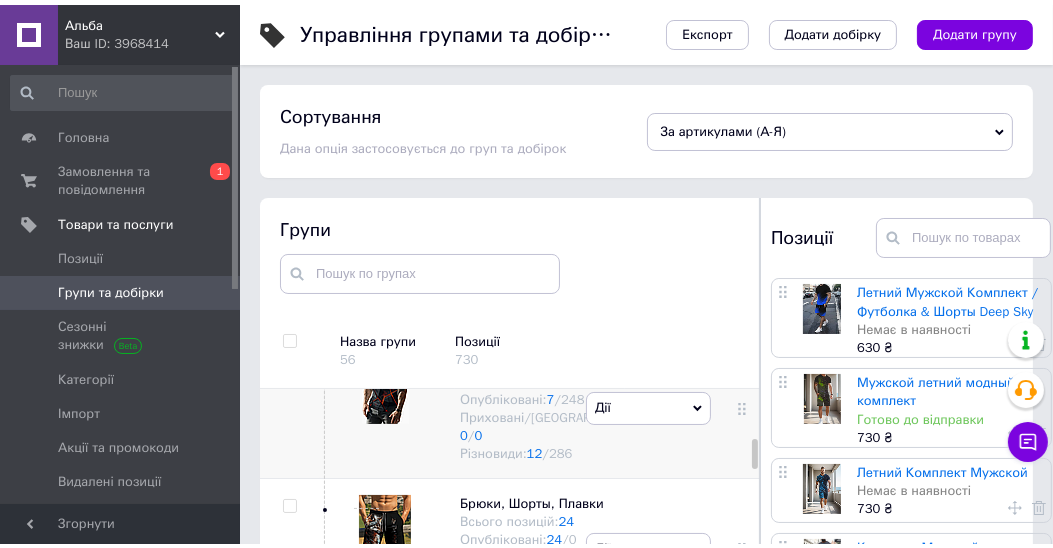 scroll, scrollTop: 742, scrollLeft: 0, axis: vertical 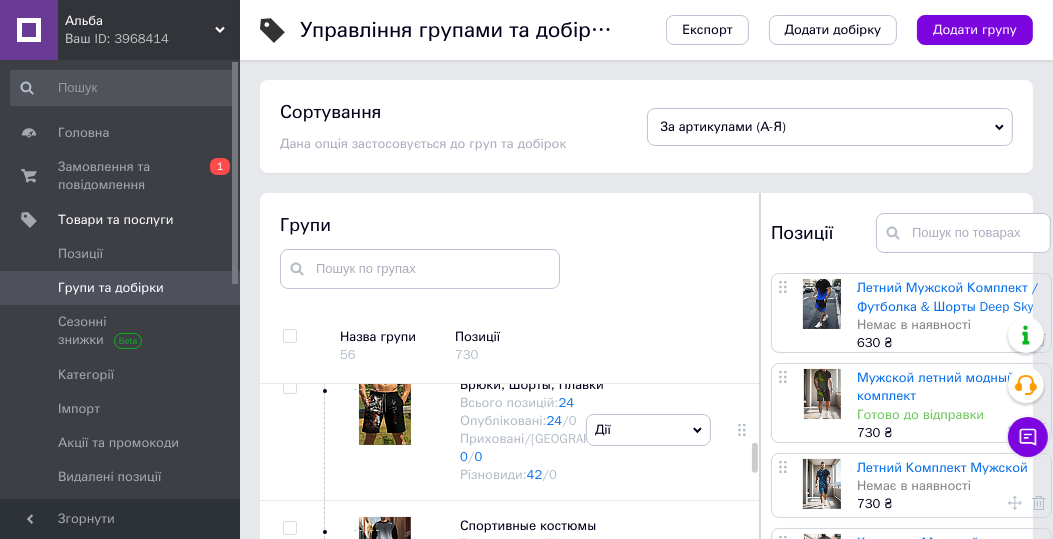 click on "Футболки, майки / T-shirts" at bounding box center [542, 244] 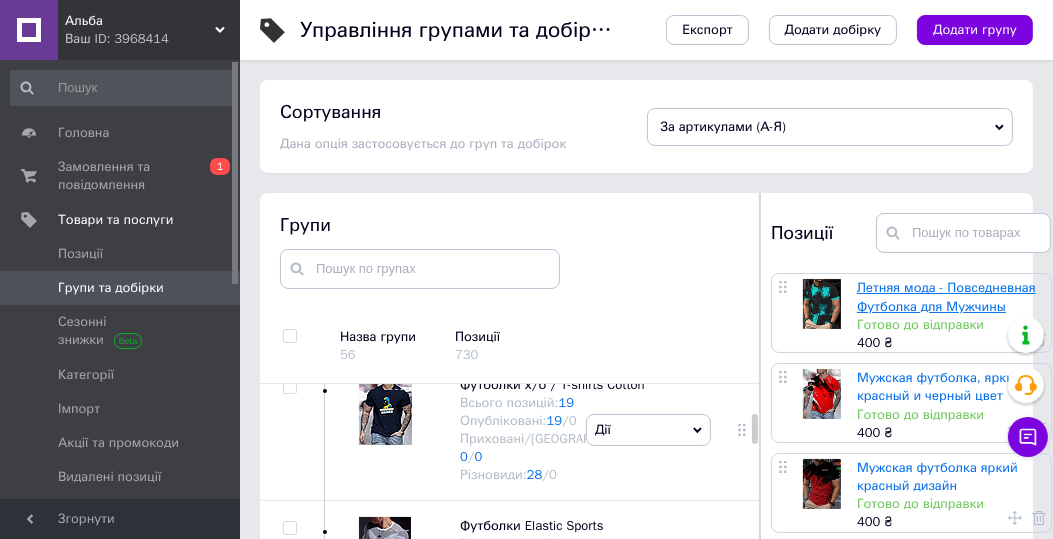 click on "Летняя мода - Повседневная Футболка для Мужчины" at bounding box center [946, 296] 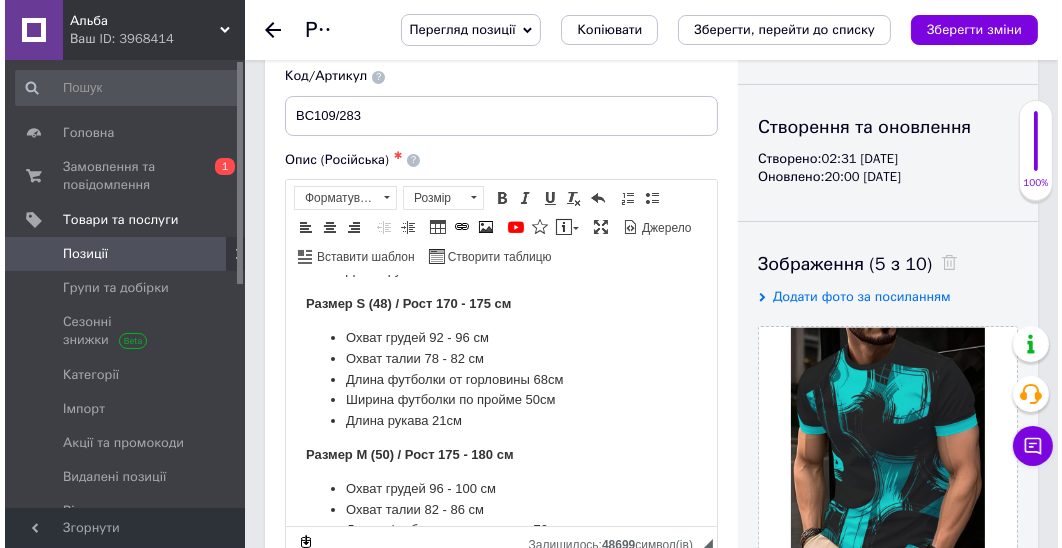 scroll, scrollTop: 342, scrollLeft: 0, axis: vertical 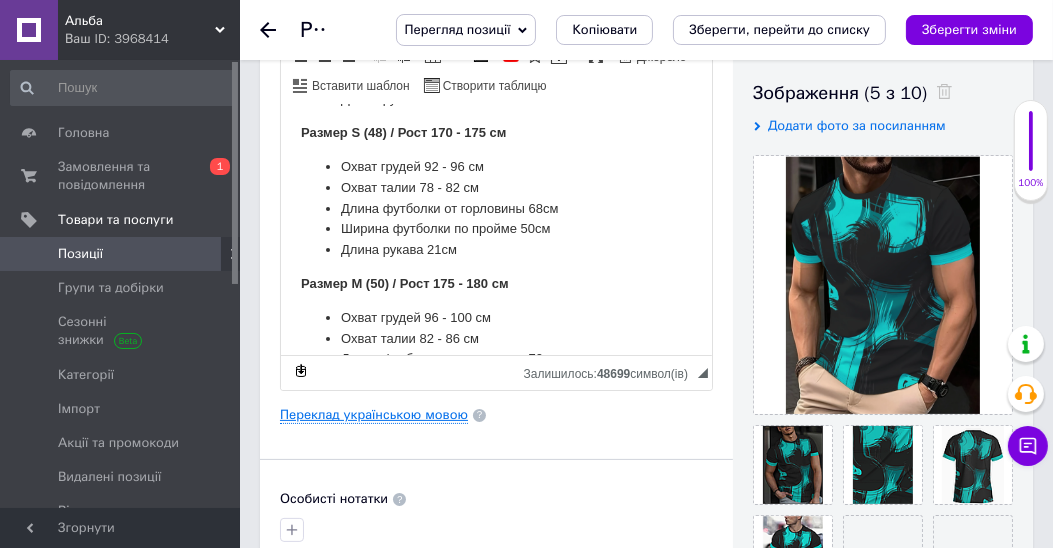 click on "Переклад українською мовою" at bounding box center (374, 415) 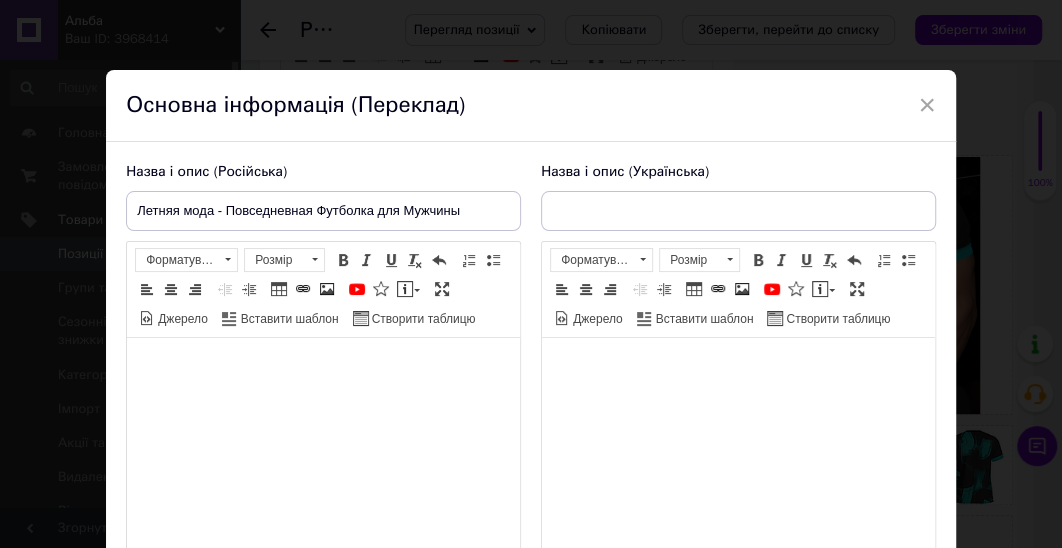 type on "Літня мода - Повсякденна Футболка для Чоловіка" 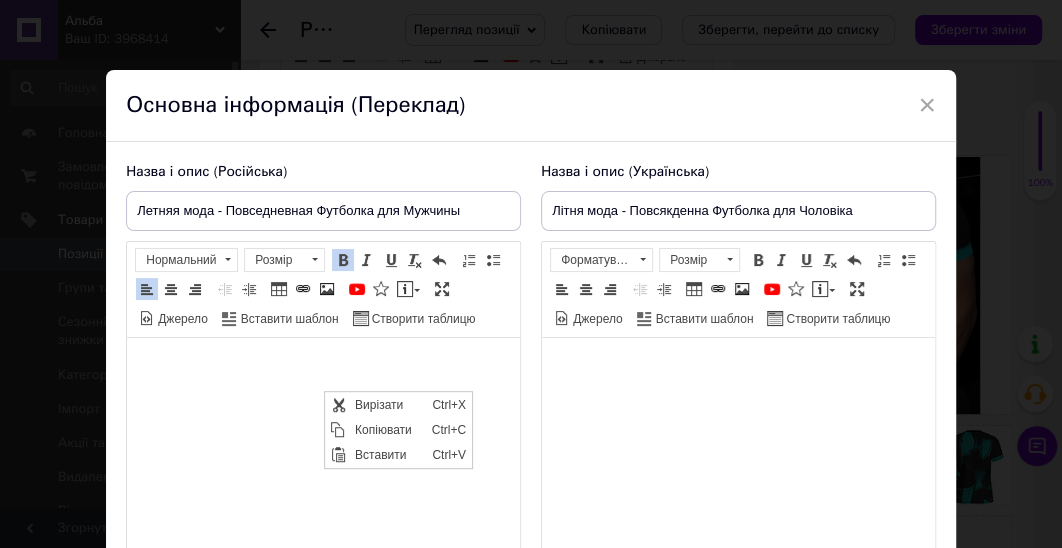 scroll, scrollTop: 0, scrollLeft: 0, axis: both 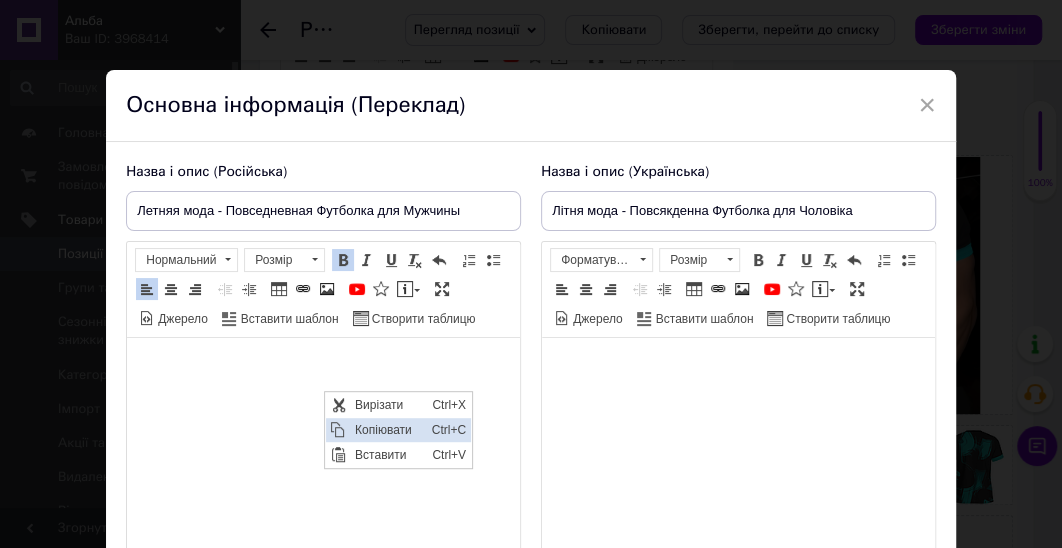 click on "Копіювати" at bounding box center [388, 429] 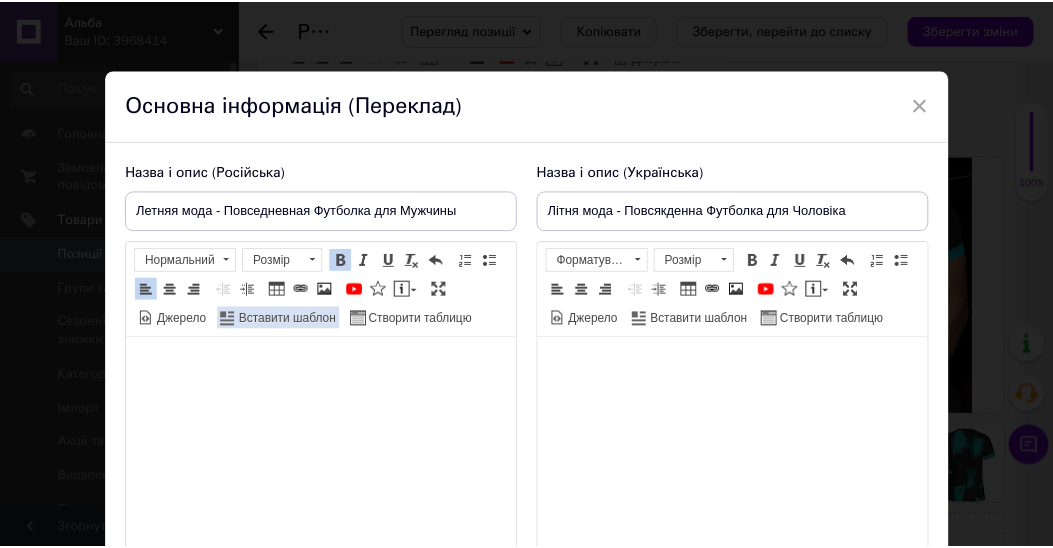scroll, scrollTop: 57, scrollLeft: 0, axis: vertical 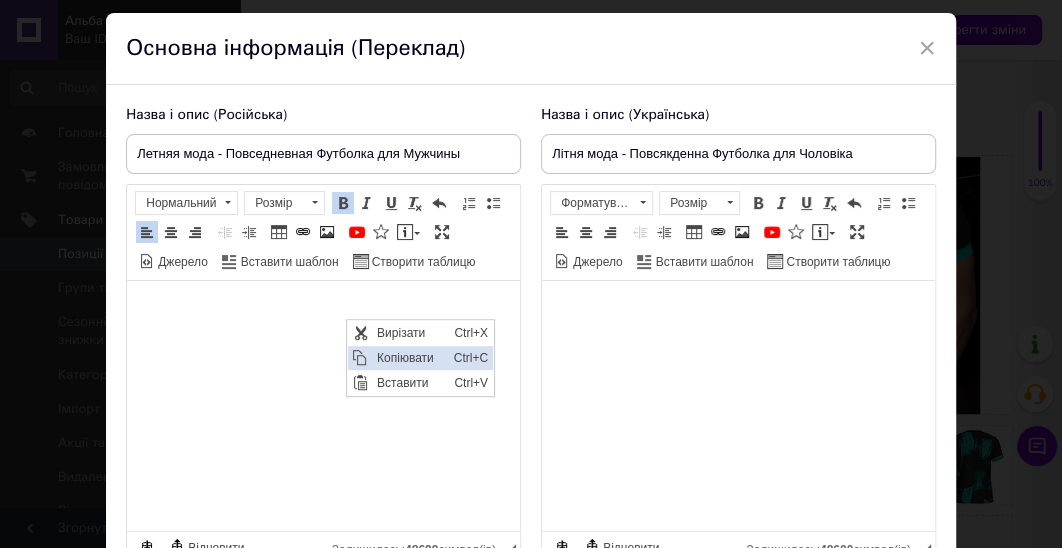click on "Копіювати" at bounding box center [410, 358] 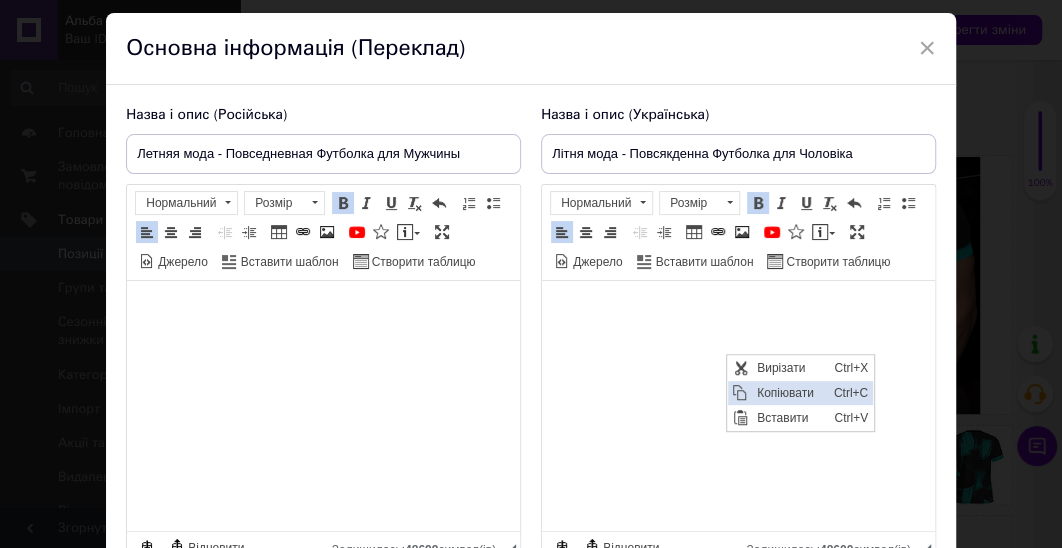 click on "Копіювати" at bounding box center [789, 393] 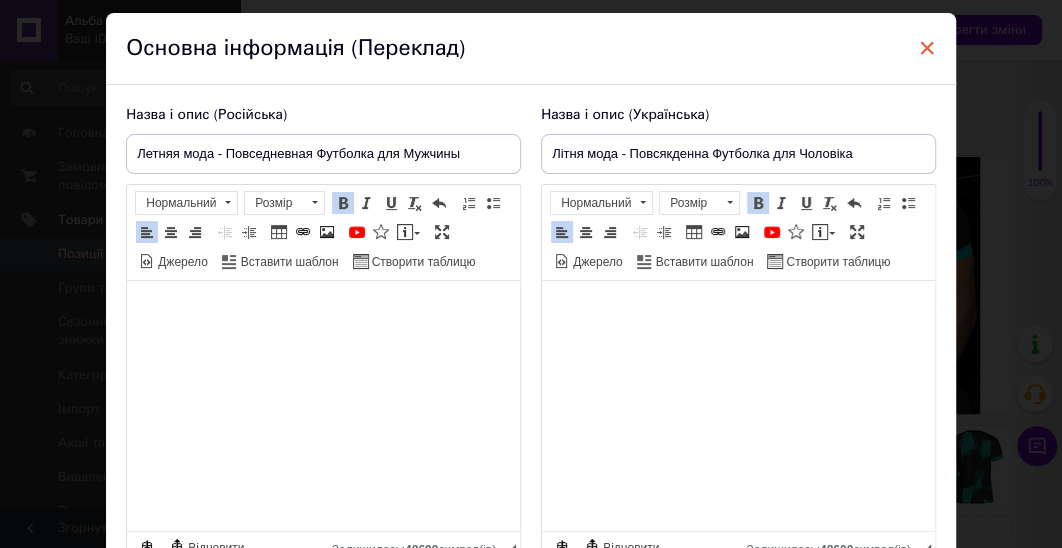 click on "×" at bounding box center [927, 48] 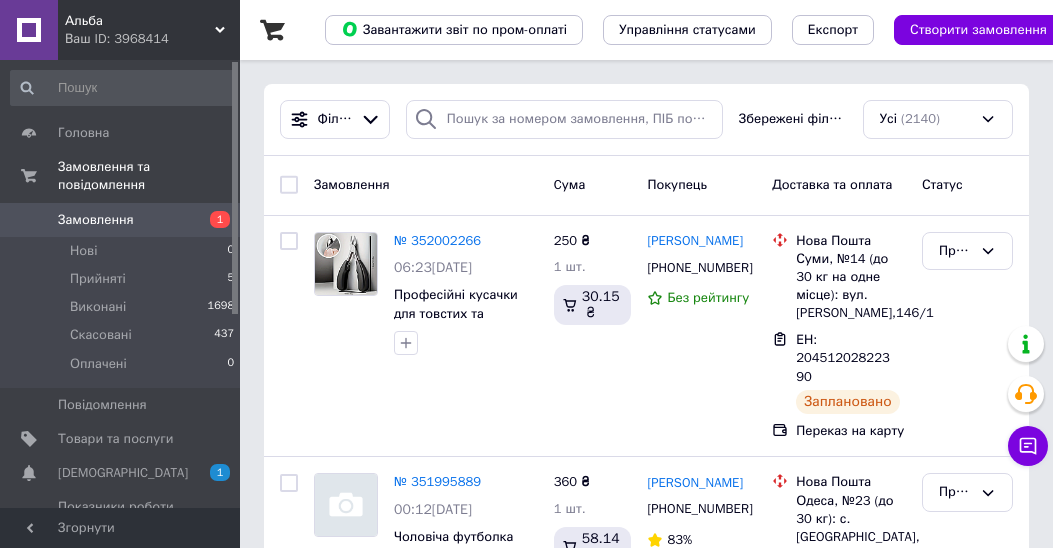scroll, scrollTop: 0, scrollLeft: 0, axis: both 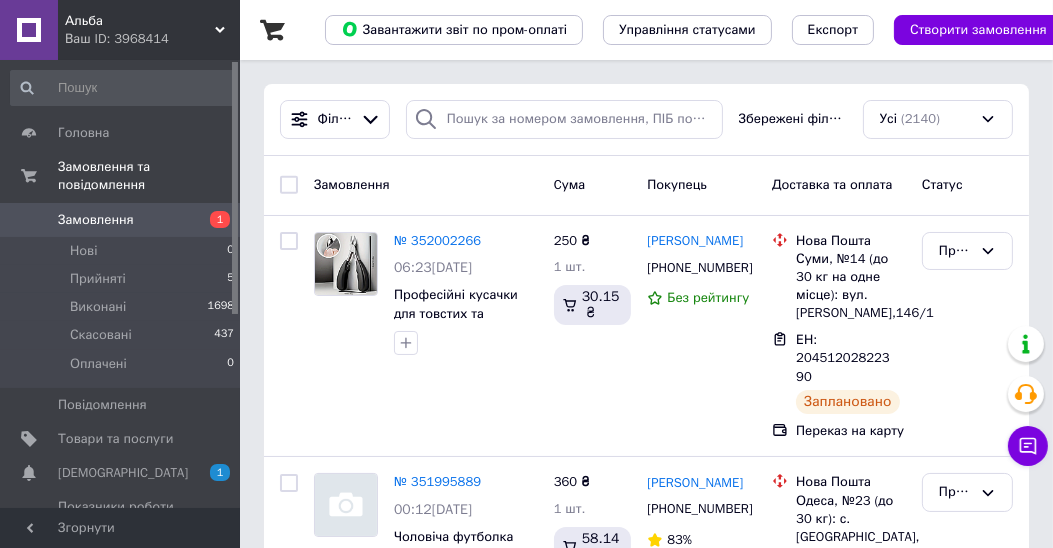click on "Замовлення" at bounding box center [96, 220] 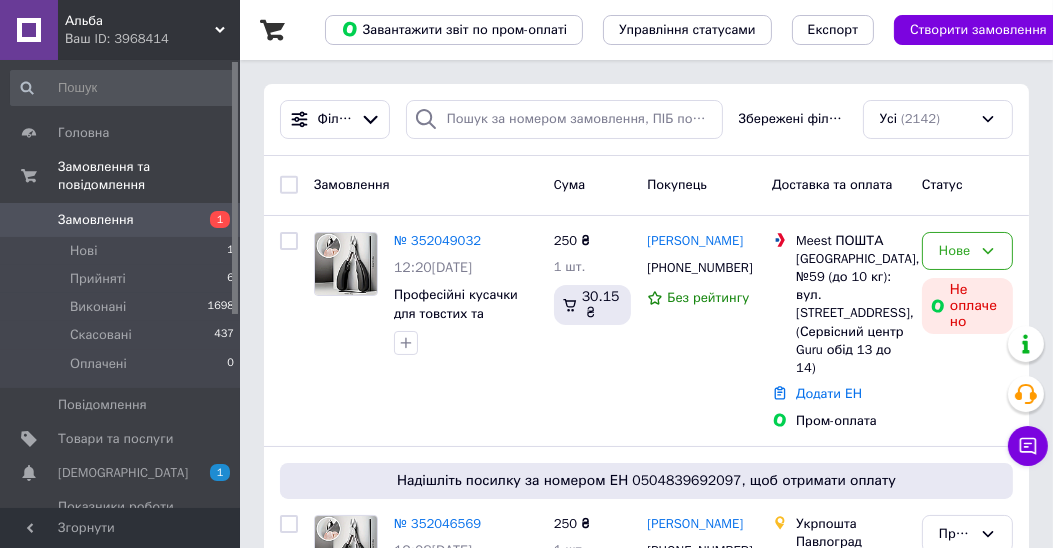 scroll, scrollTop: 114, scrollLeft: 0, axis: vertical 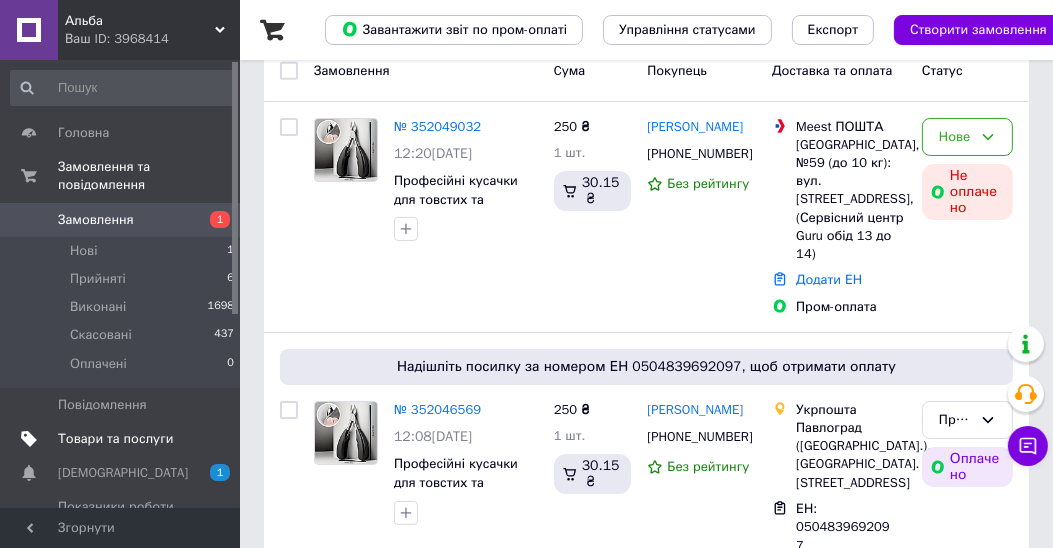 click on "Товари та послуги" at bounding box center (115, 439) 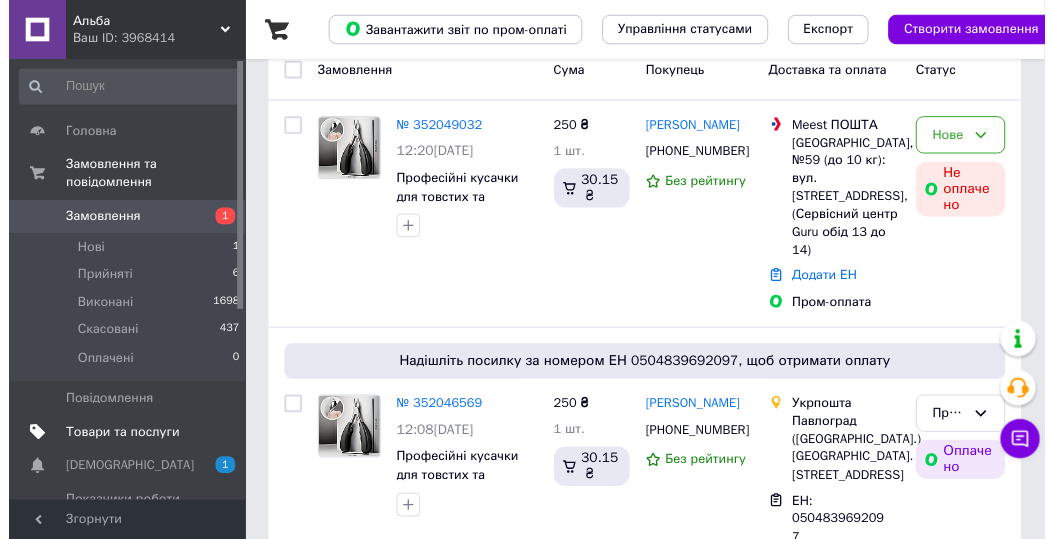 scroll, scrollTop: 0, scrollLeft: 0, axis: both 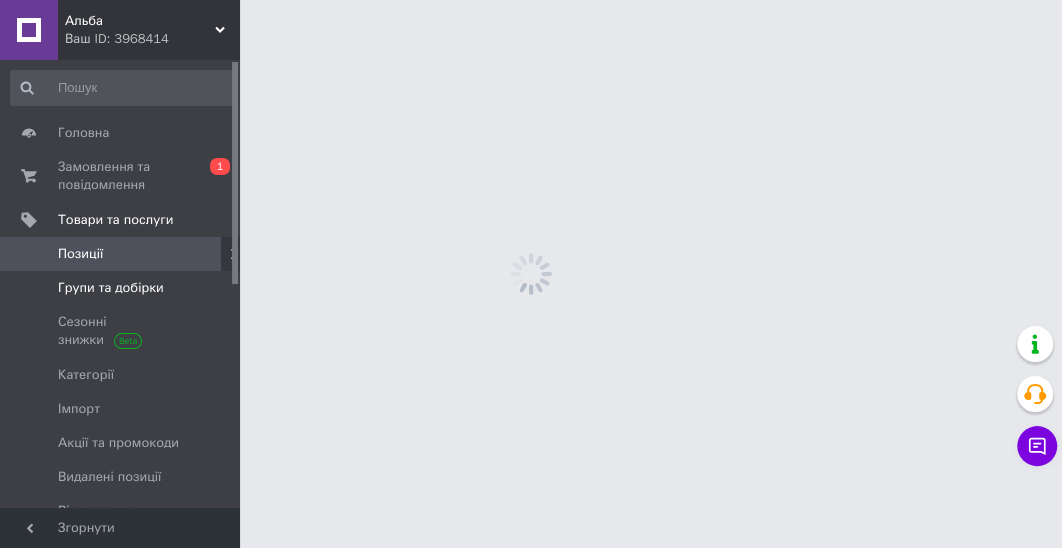 click on "Групи та добірки" at bounding box center (111, 288) 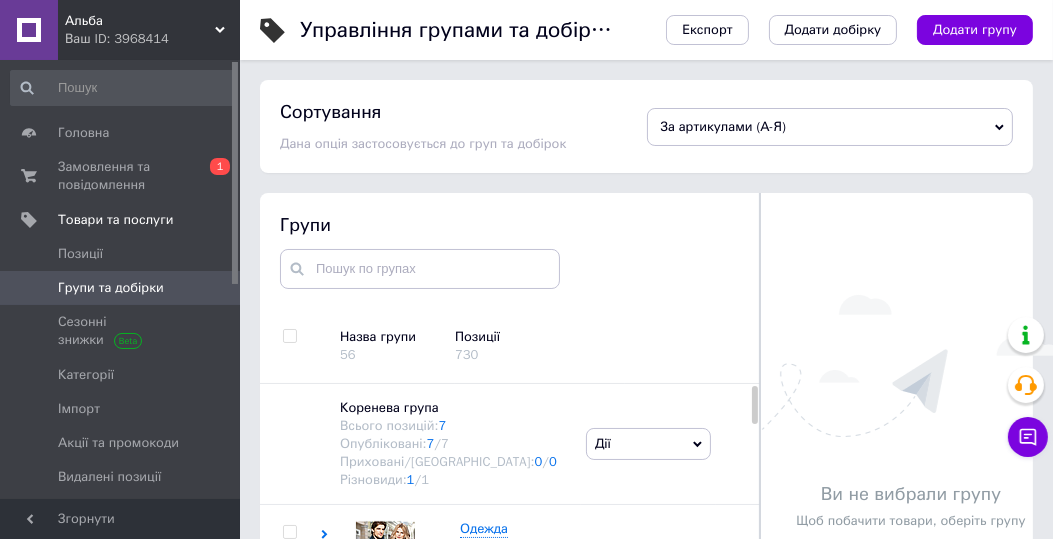 scroll, scrollTop: 1732, scrollLeft: 0, axis: vertical 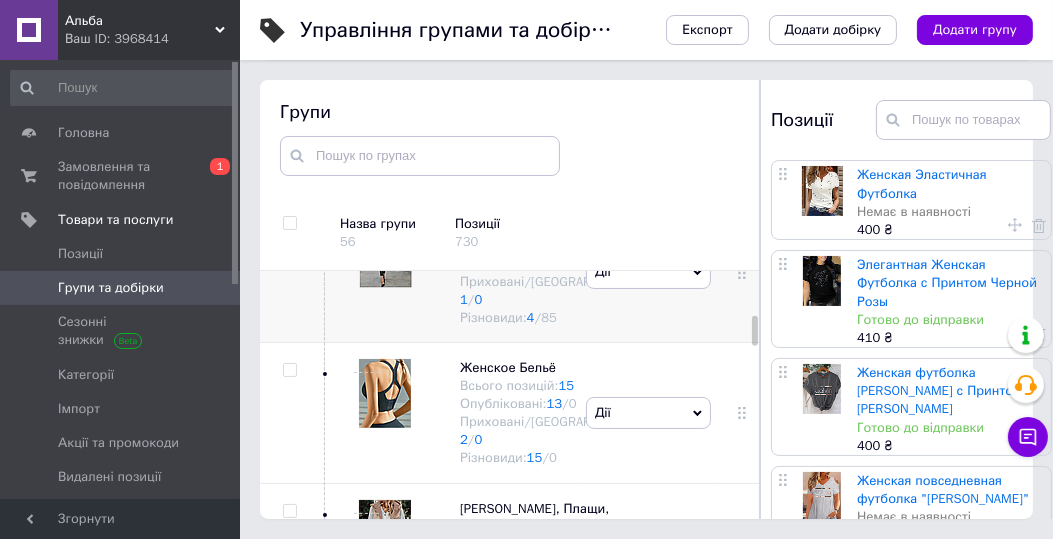 click on "Женская одежда" at bounding box center [512, 227] 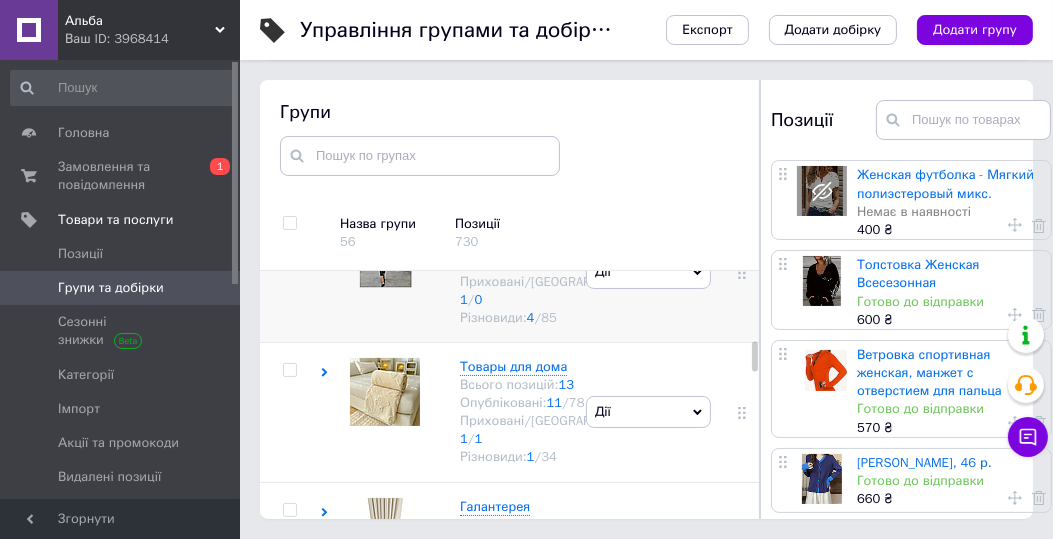 scroll, scrollTop: 474, scrollLeft: 0, axis: vertical 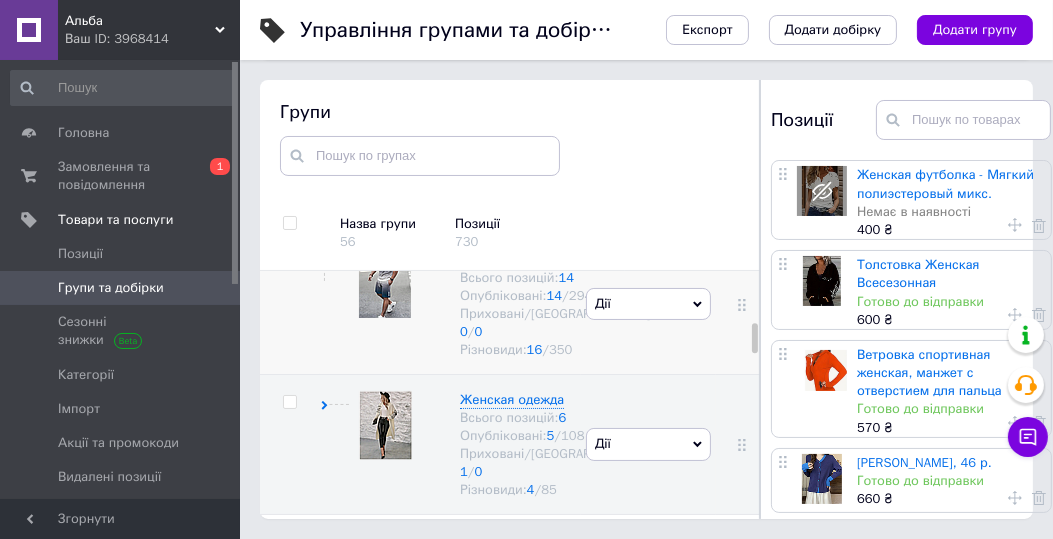 click on "Мужская Одежда" at bounding box center [514, 258] 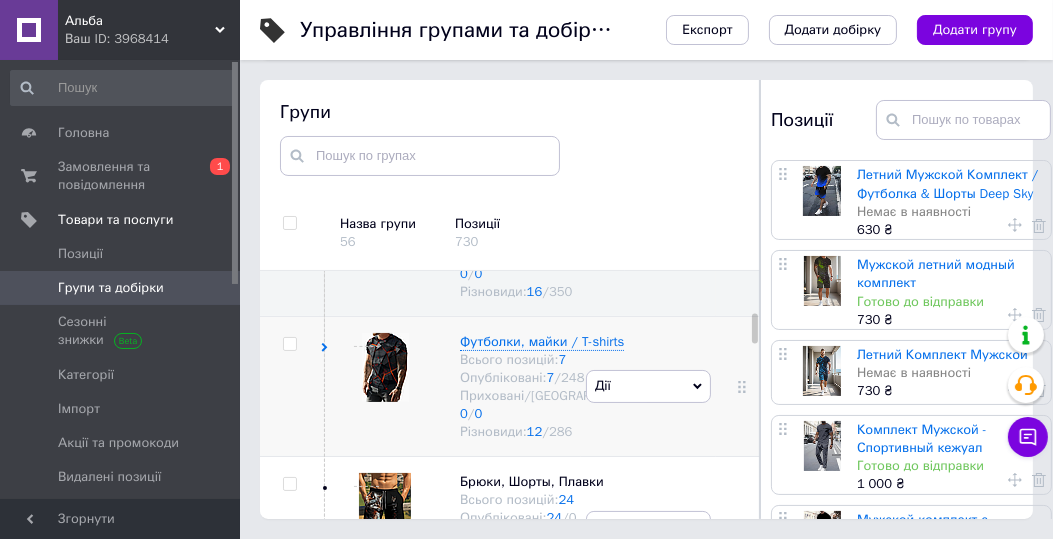 scroll, scrollTop: 589, scrollLeft: 0, axis: vertical 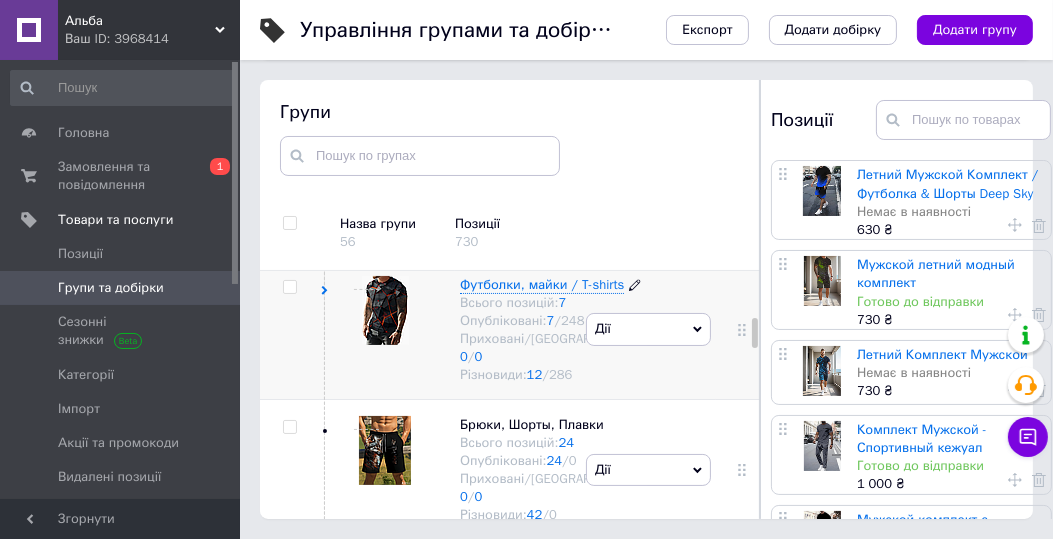 click on "Футболки, майки / T-shirts" at bounding box center (542, 284) 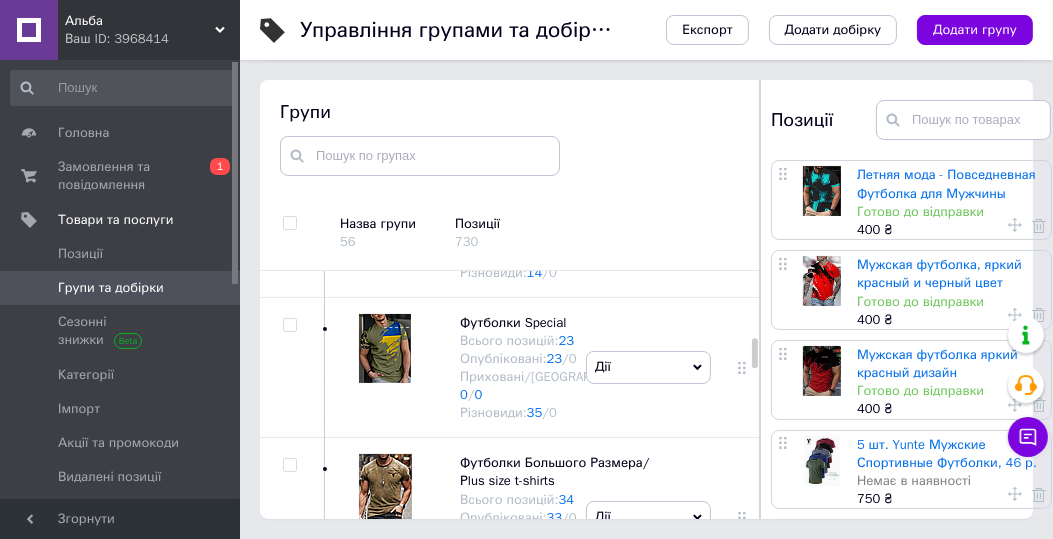 scroll, scrollTop: 1789, scrollLeft: 0, axis: vertical 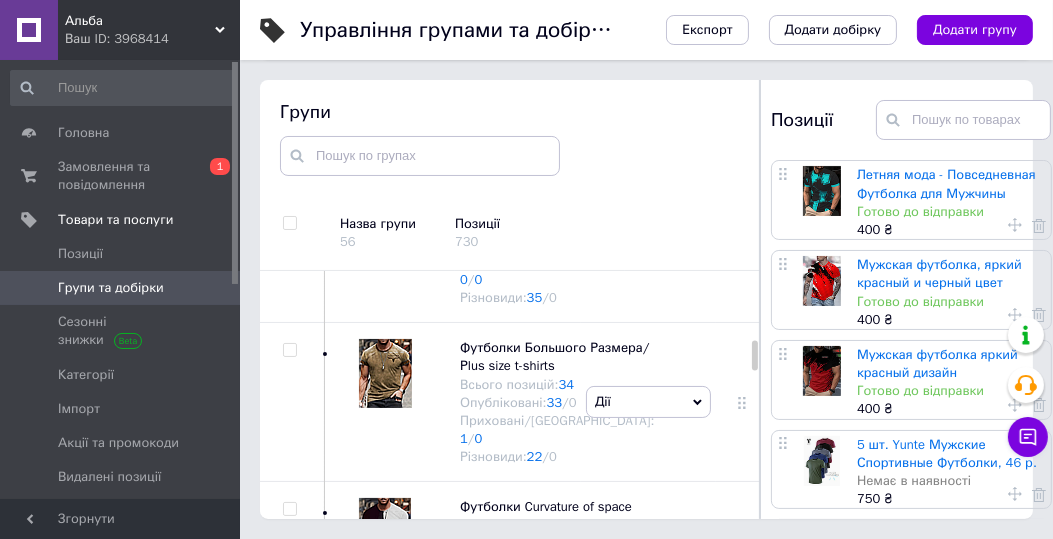 click on "Футболки Animal" at bounding box center (511, -214) 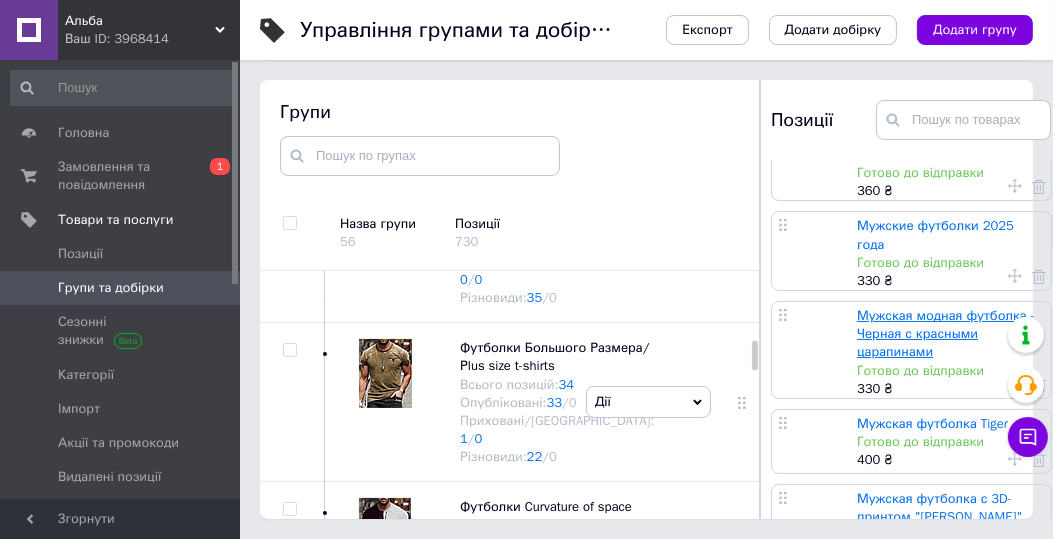 scroll, scrollTop: 0, scrollLeft: 0, axis: both 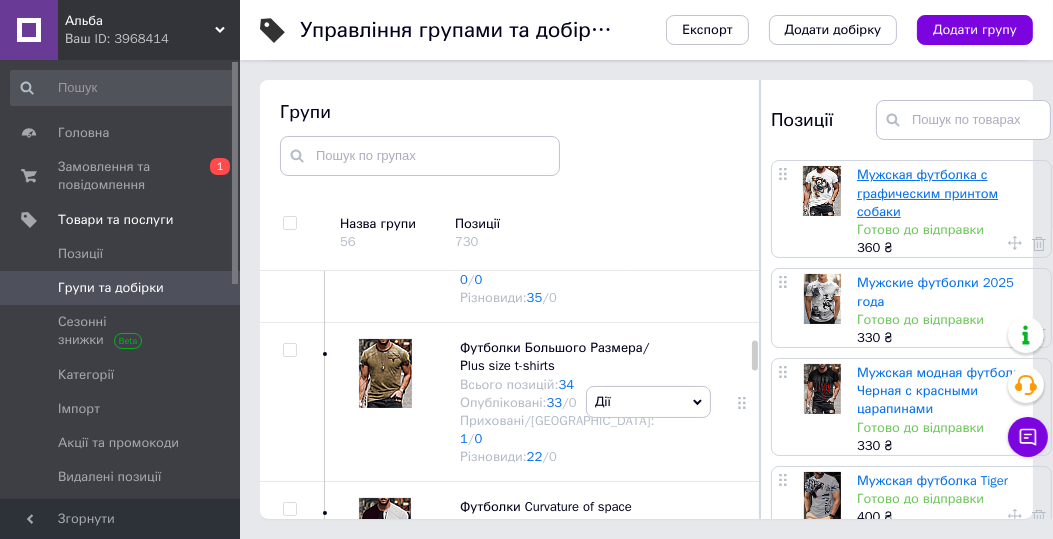 click on "Мужская футболка с графическим принтом собаки" at bounding box center [927, 192] 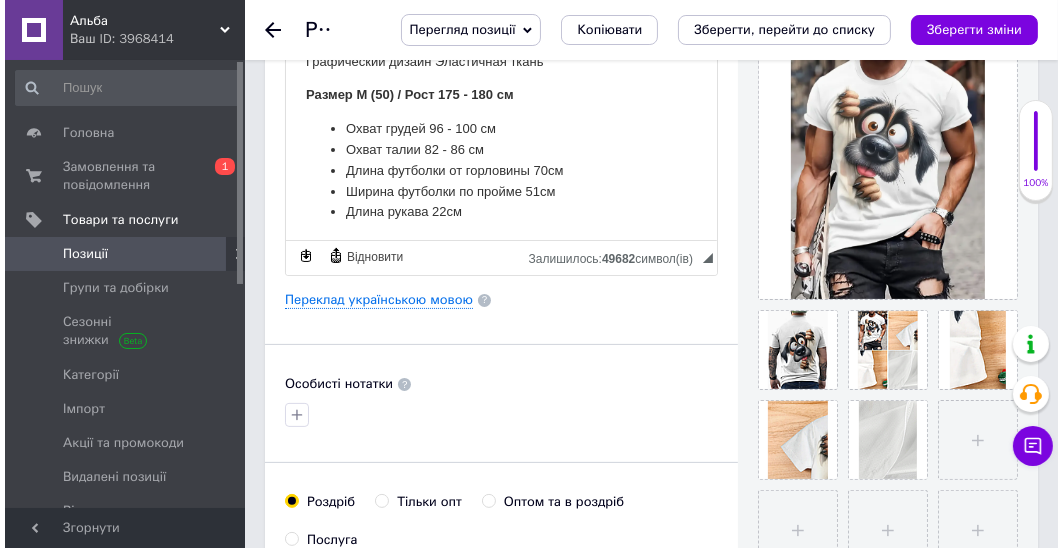 scroll, scrollTop: 400, scrollLeft: 0, axis: vertical 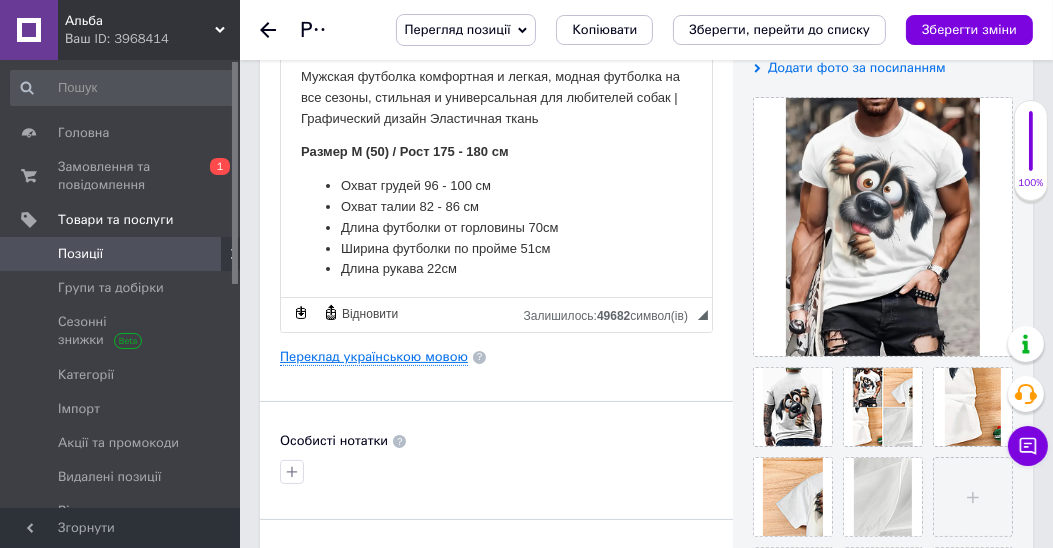 click on "Переклад українською мовою" at bounding box center (374, 357) 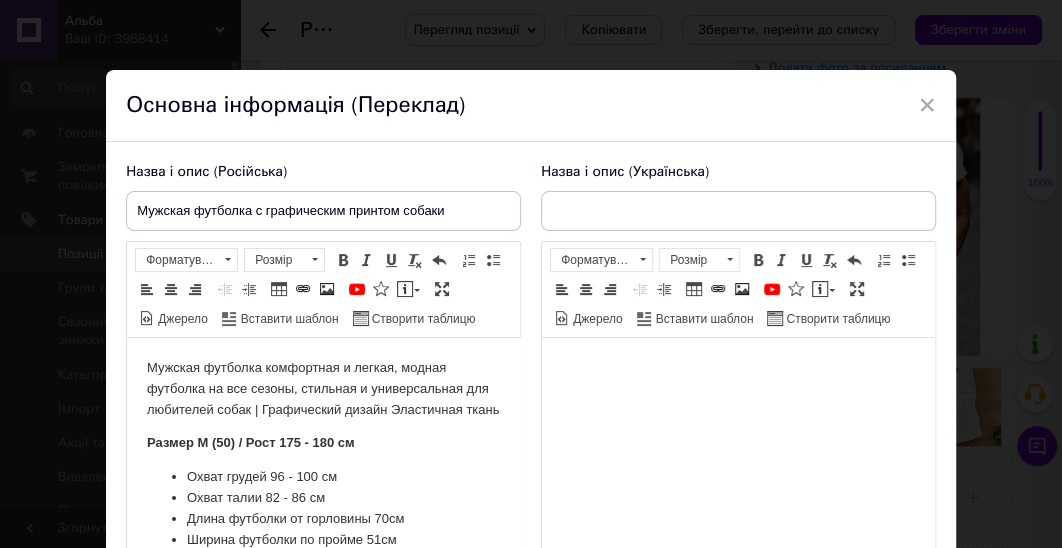 scroll, scrollTop: 0, scrollLeft: 0, axis: both 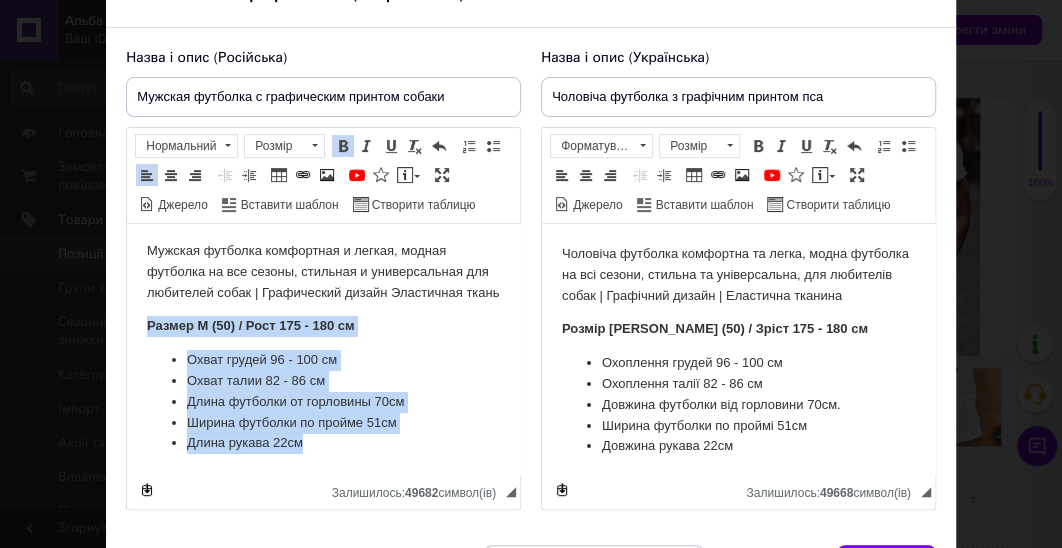 drag, startPoint x: 143, startPoint y: 324, endPoint x: 350, endPoint y: 443, distance: 238.76767 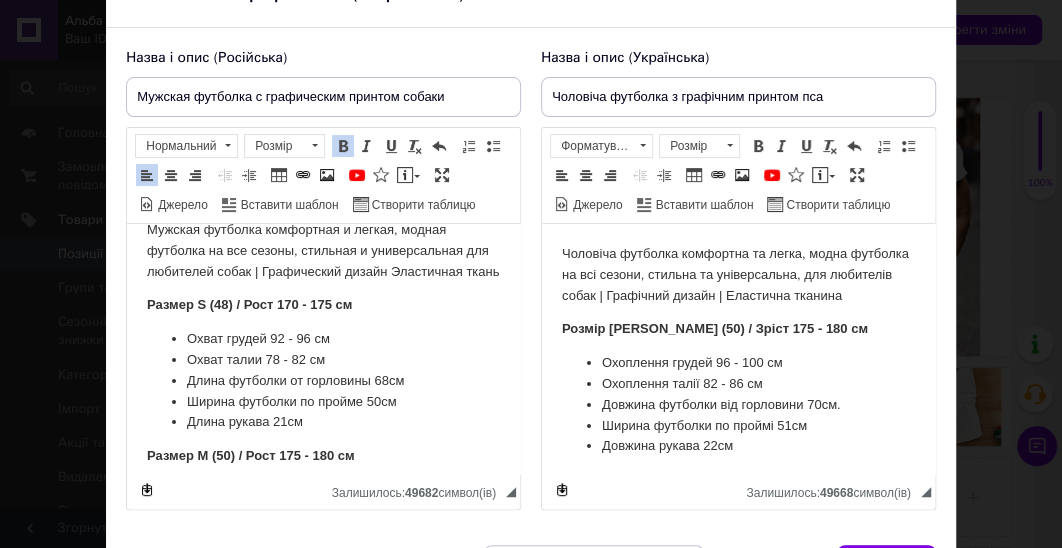 scroll, scrollTop: 302, scrollLeft: 0, axis: vertical 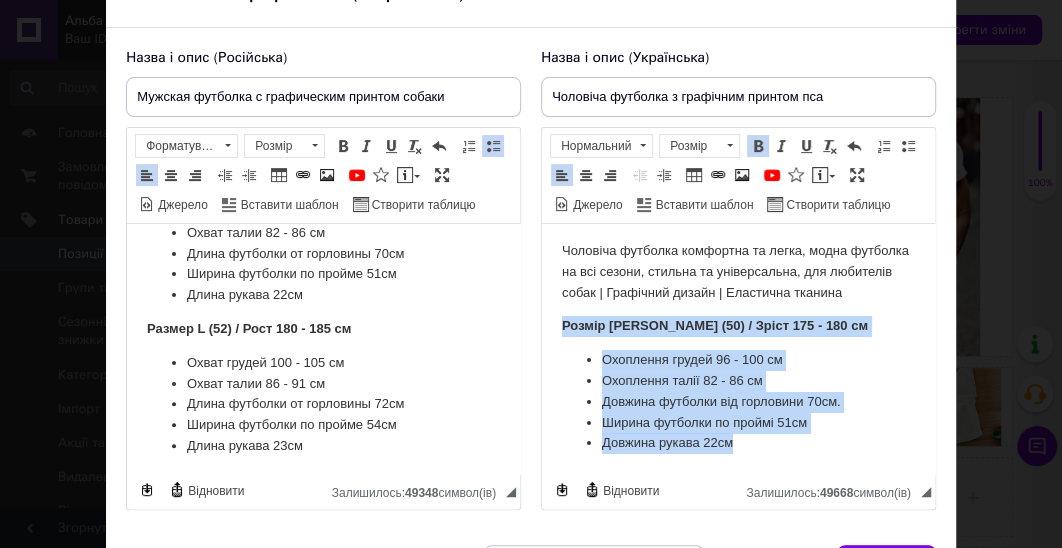 drag, startPoint x: 558, startPoint y: 343, endPoint x: 804, endPoint y: 461, distance: 272.83694 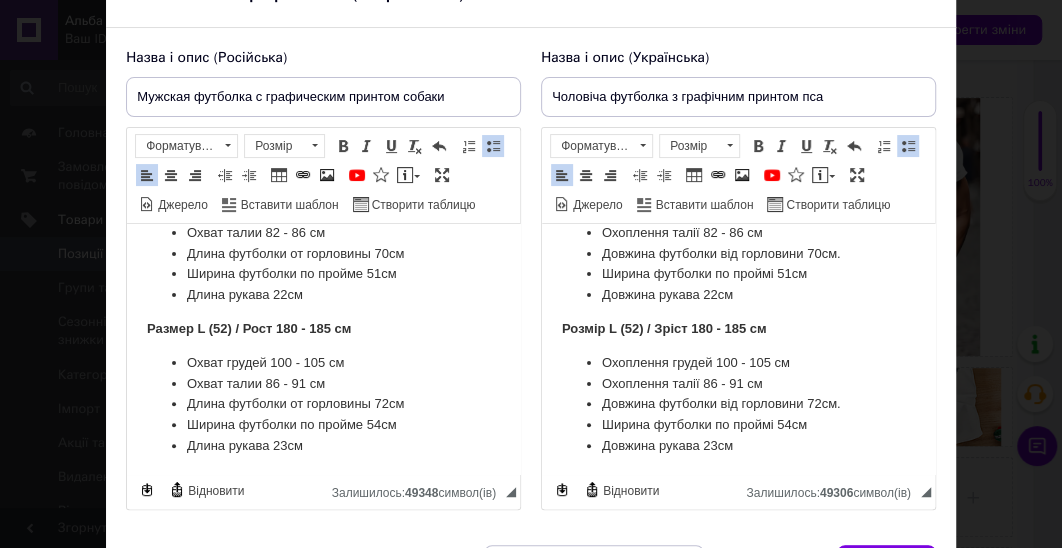 scroll, scrollTop: 325, scrollLeft: 0, axis: vertical 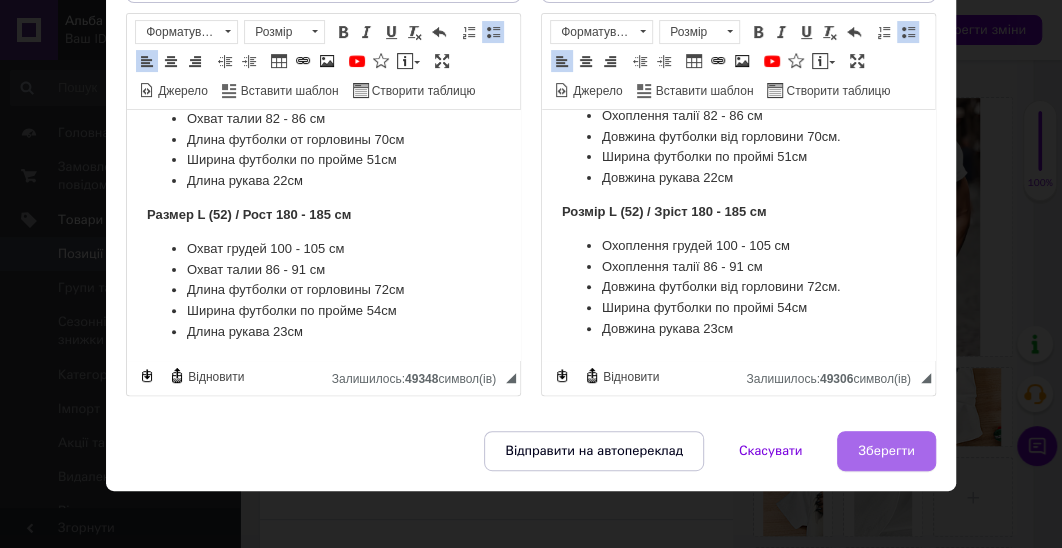 click on "Зберегти" at bounding box center (886, 451) 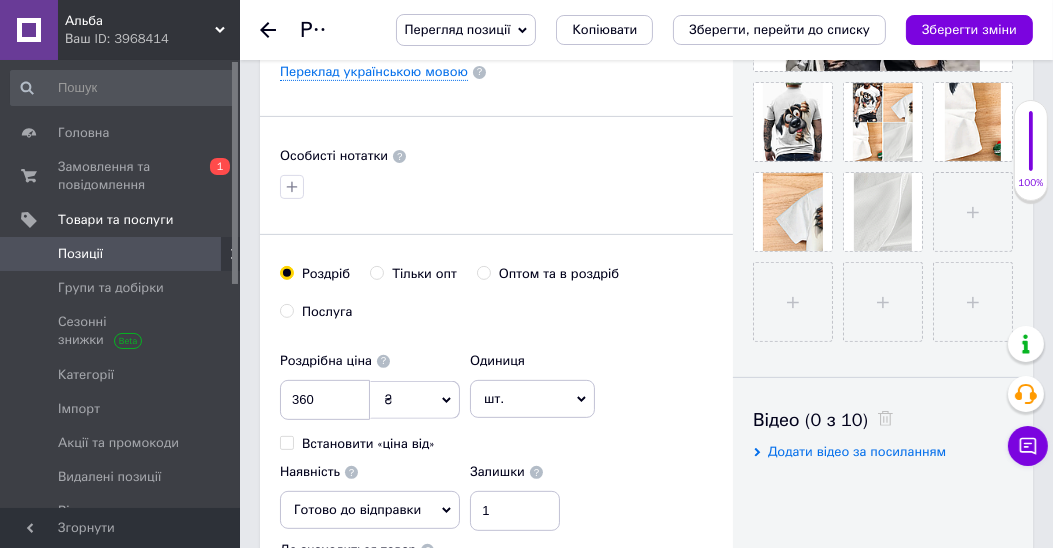 scroll, scrollTop: 742, scrollLeft: 0, axis: vertical 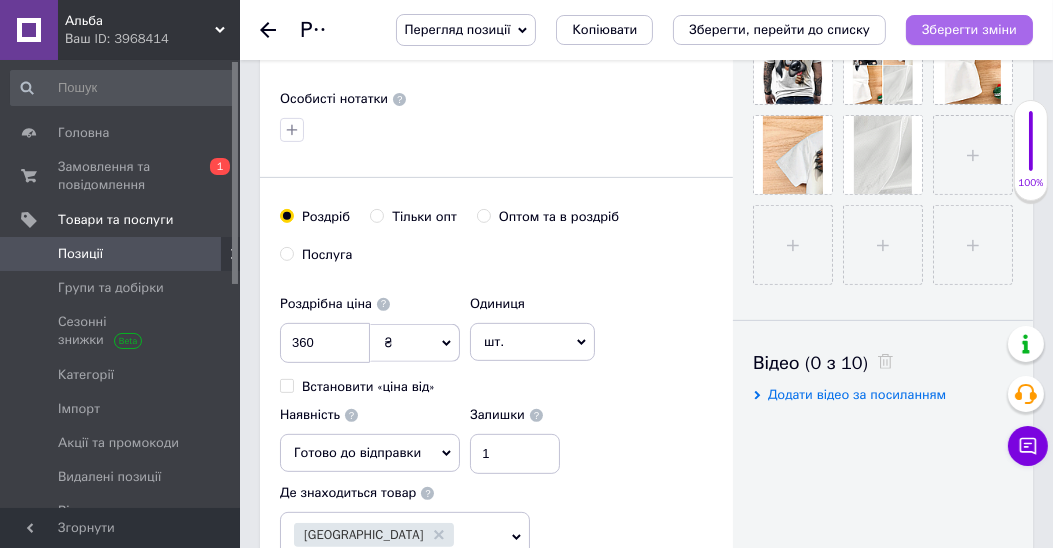 click on "Зберегти зміни" at bounding box center (969, 29) 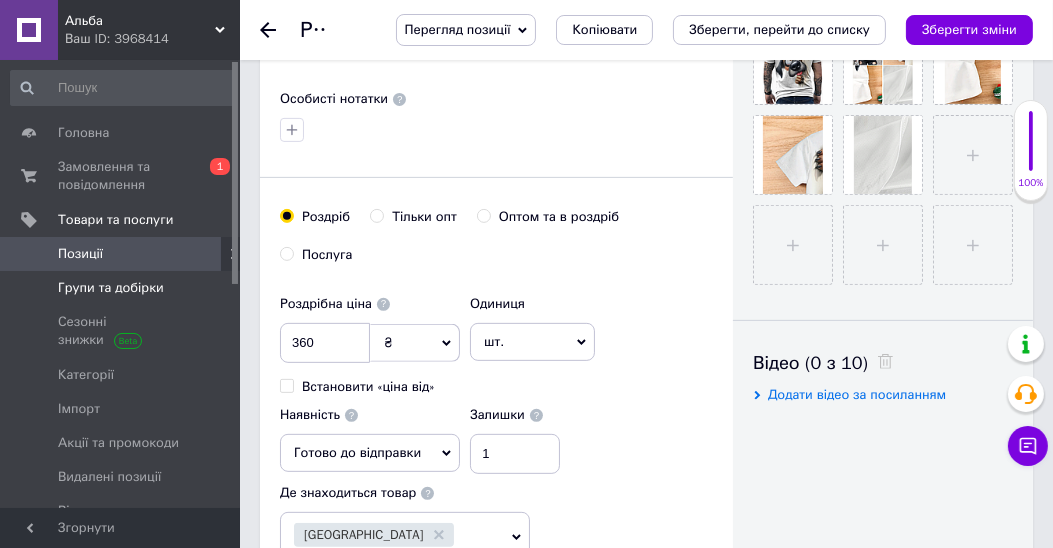 click on "Групи та добірки" at bounding box center [111, 288] 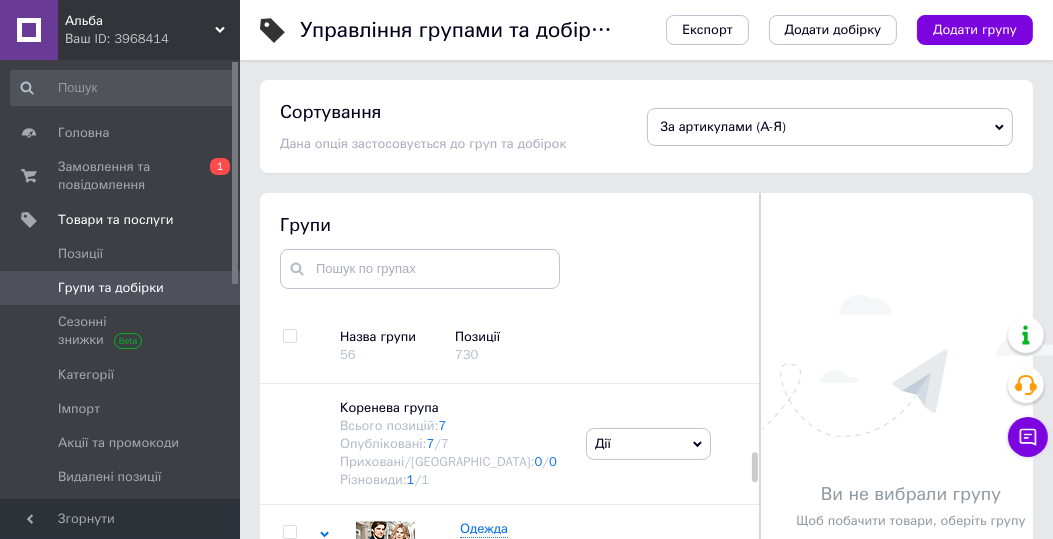 scroll, scrollTop: 121, scrollLeft: 0, axis: vertical 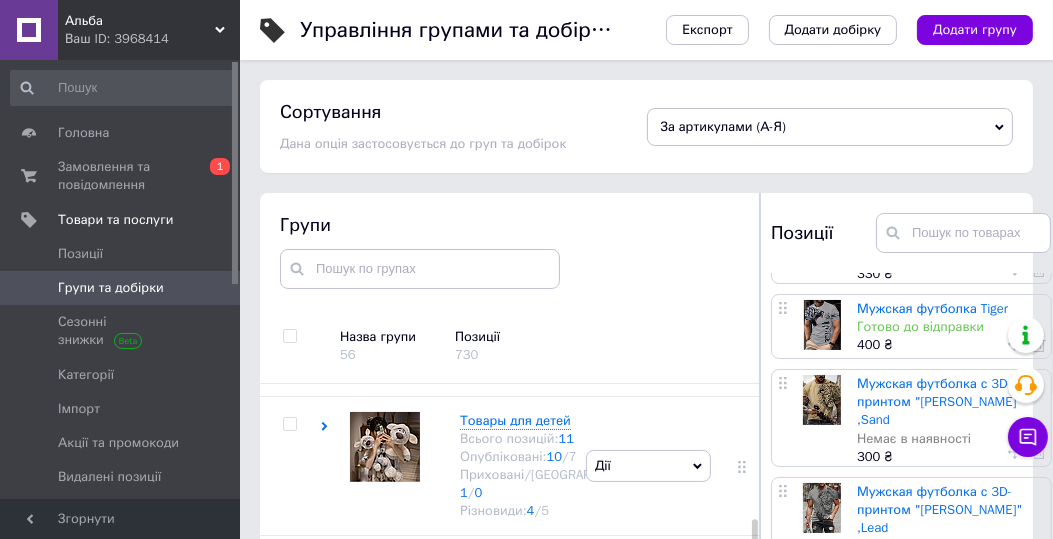 click on "[PERSON_NAME], Single" at bounding box center (529, -700) 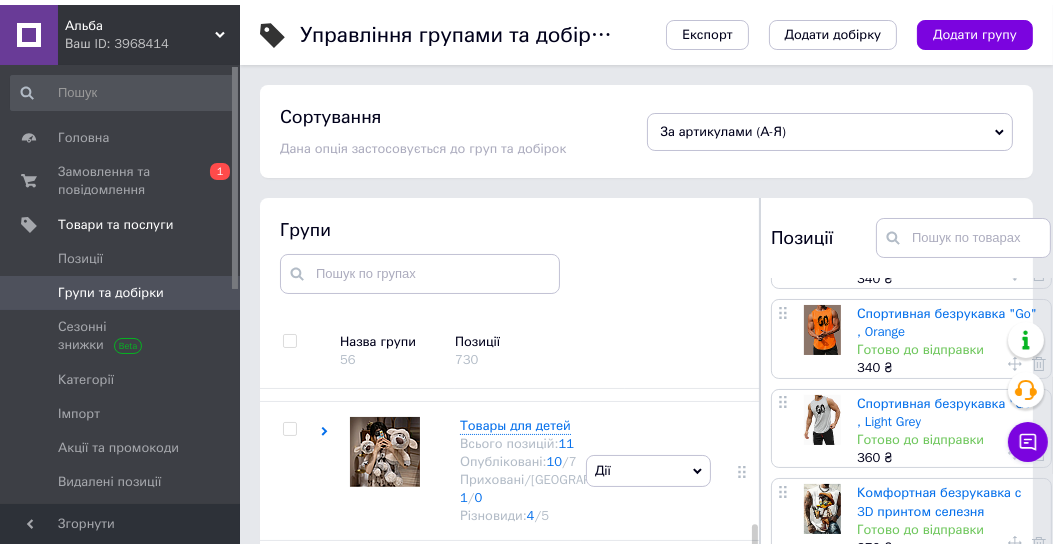 scroll, scrollTop: 400, scrollLeft: 0, axis: vertical 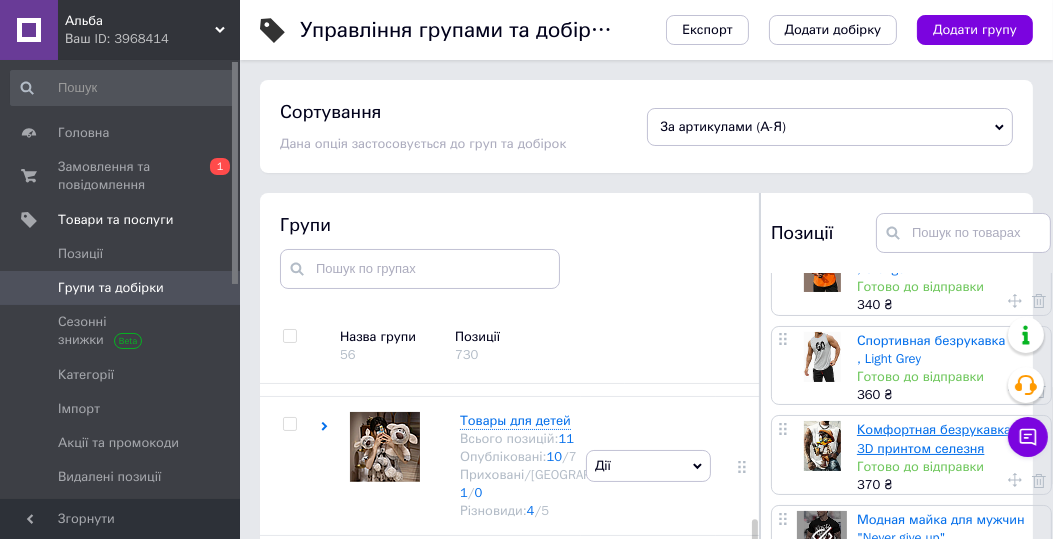 click on "Комфортная безрукавка с 3D принтом селезня" at bounding box center [939, 438] 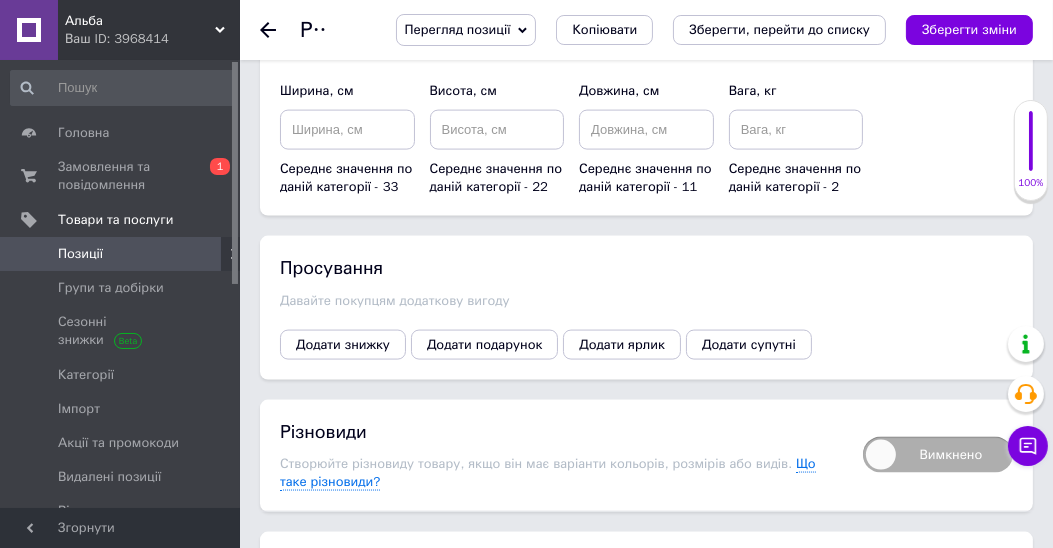 scroll, scrollTop: 2969, scrollLeft: 0, axis: vertical 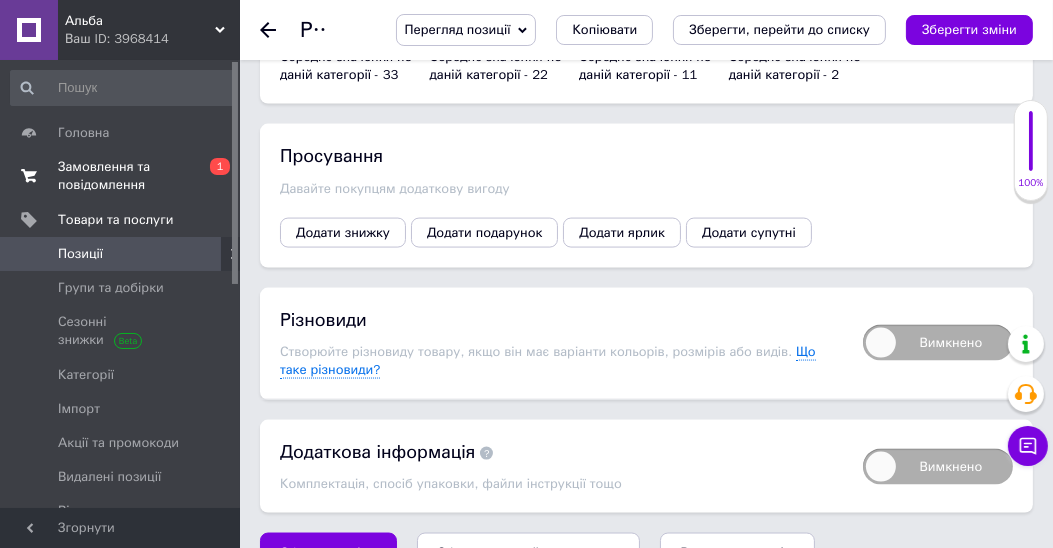 click on "Замовлення та повідомлення" at bounding box center (121, 176) 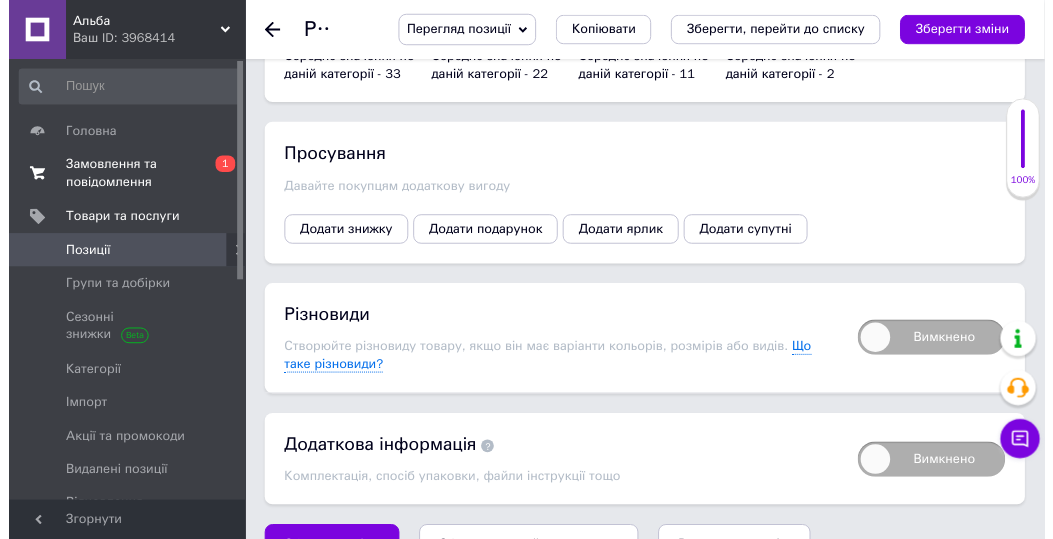 scroll, scrollTop: 0, scrollLeft: 0, axis: both 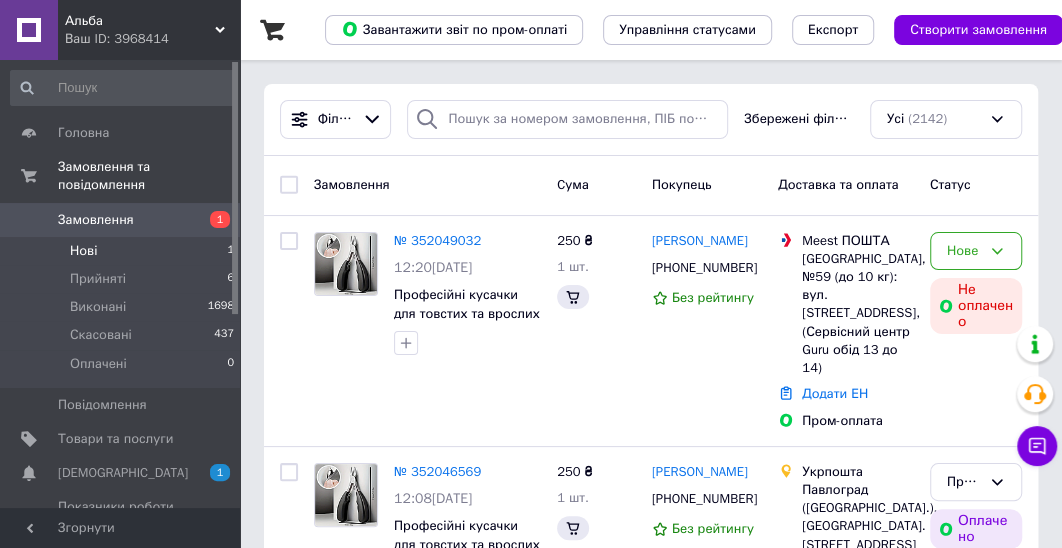 click on "Нові" at bounding box center [83, 251] 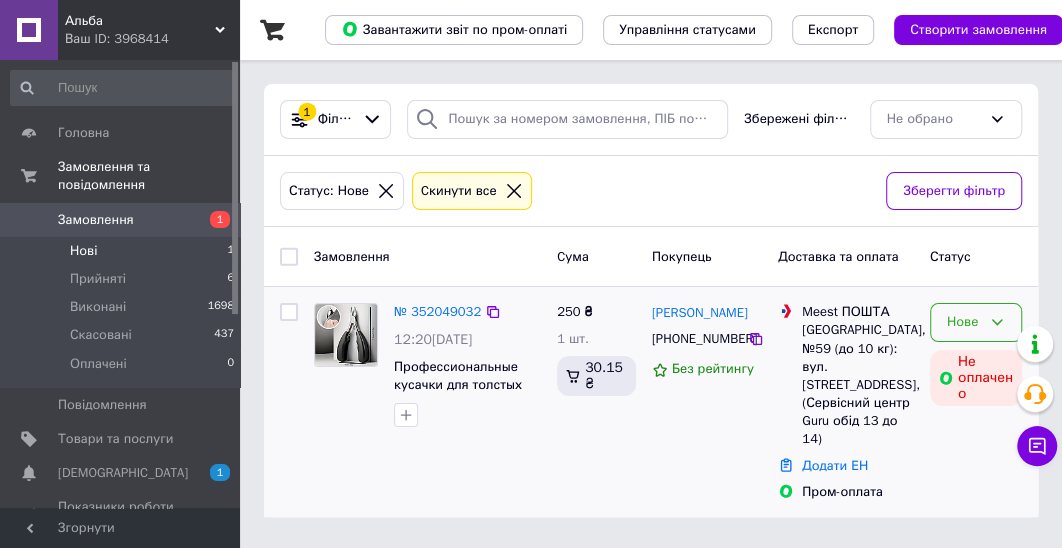 click 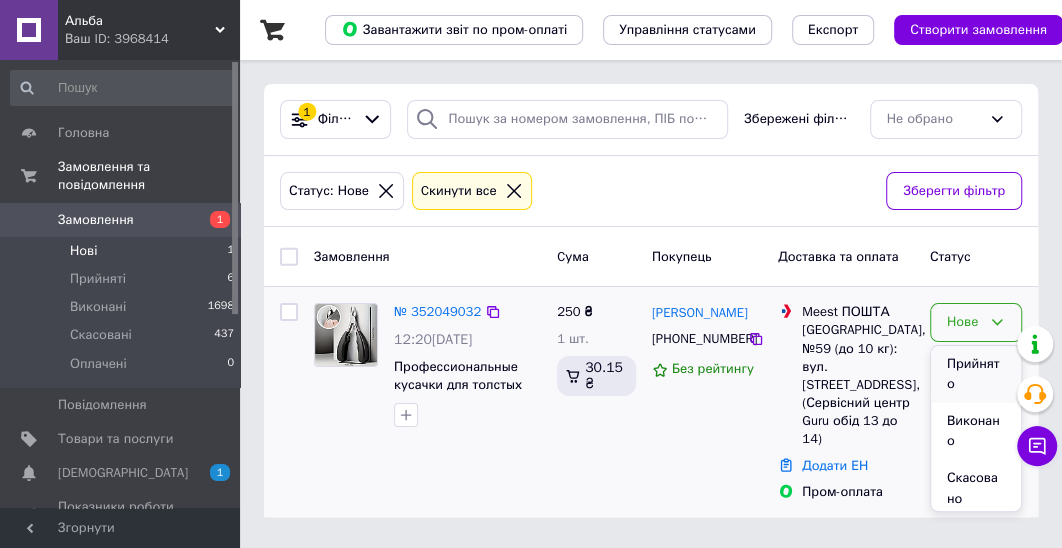 click on "Прийнято" at bounding box center [976, 374] 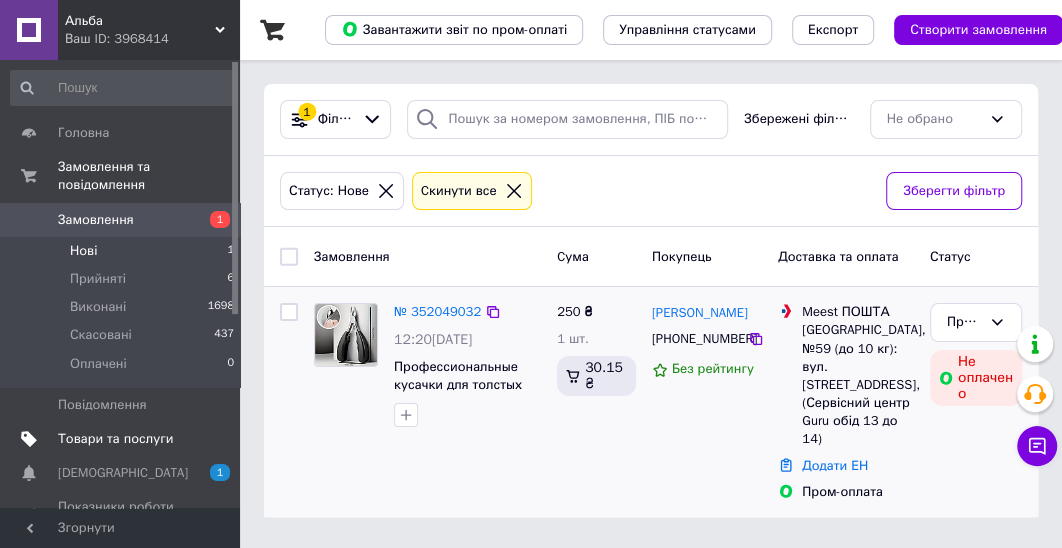 click on "Товари та послуги" at bounding box center (115, 439) 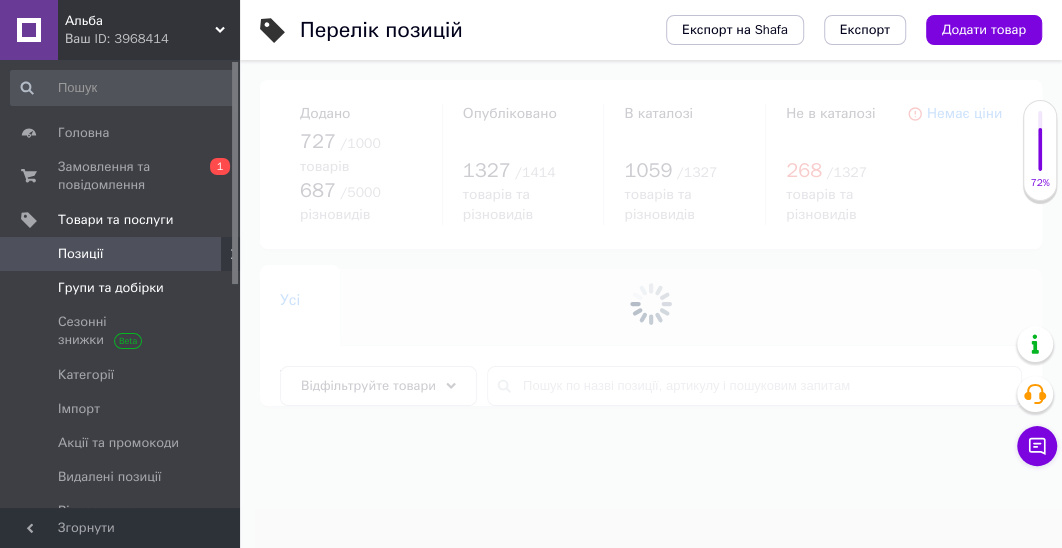 click on "Групи та добірки" at bounding box center (111, 288) 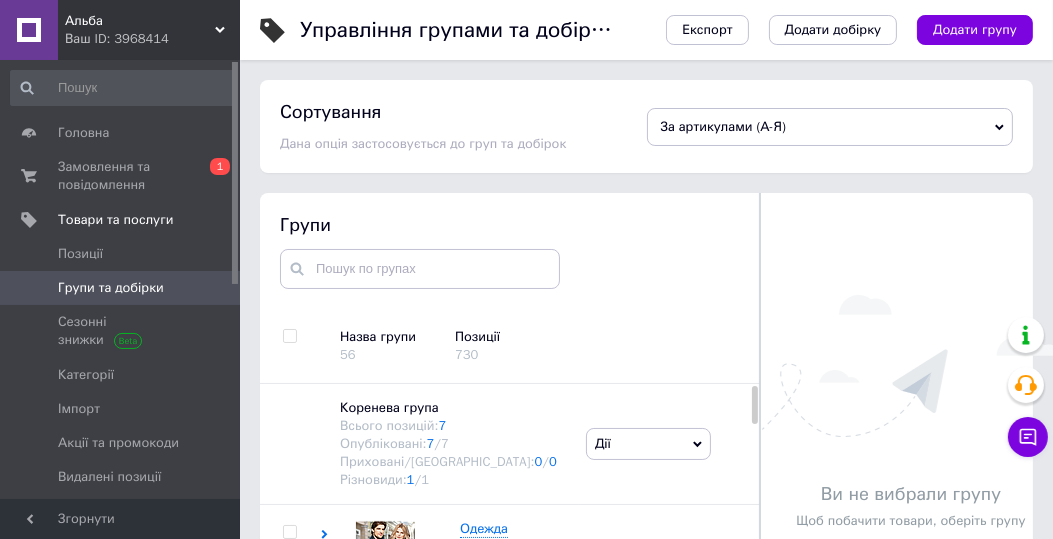 scroll, scrollTop: 121, scrollLeft: 0, axis: vertical 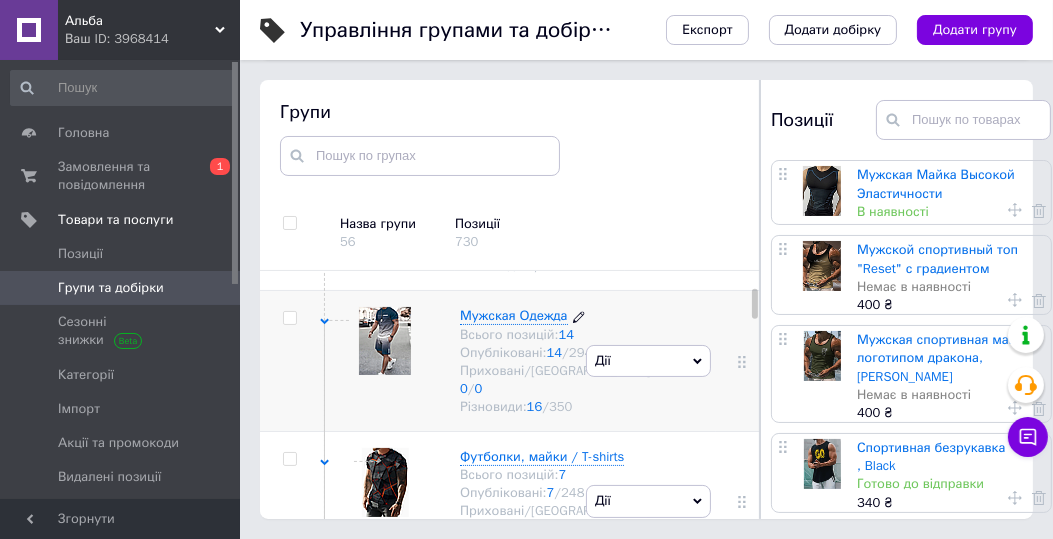click on "Мужская Одежда" at bounding box center [514, 315] 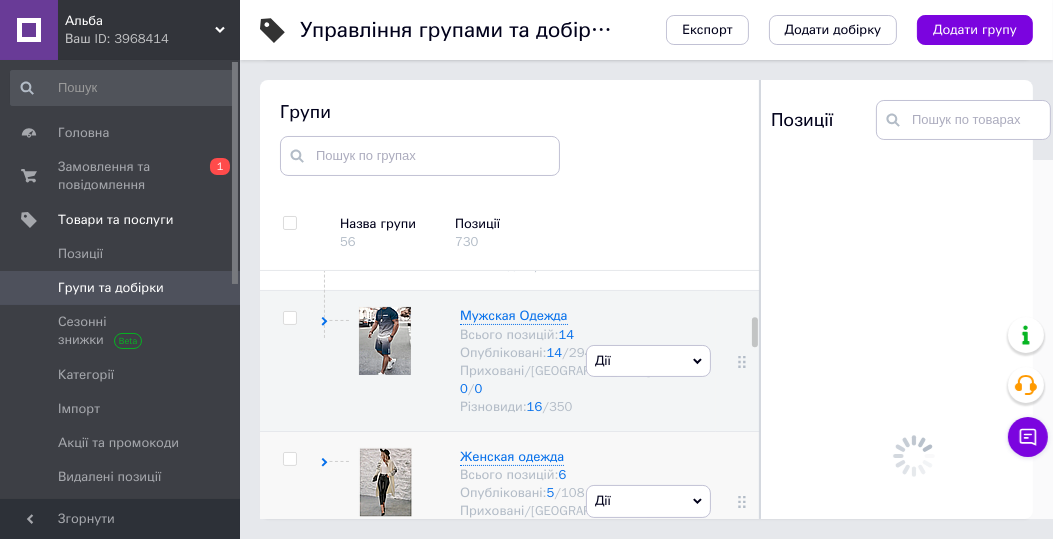 scroll, scrollTop: 645, scrollLeft: 0, axis: vertical 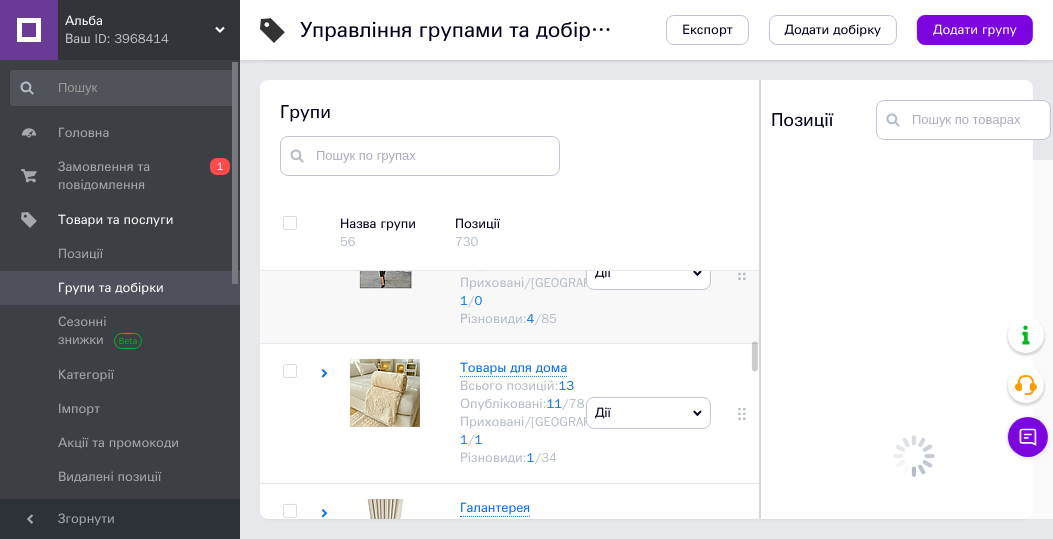 click on "Женская одежда" at bounding box center (512, 228) 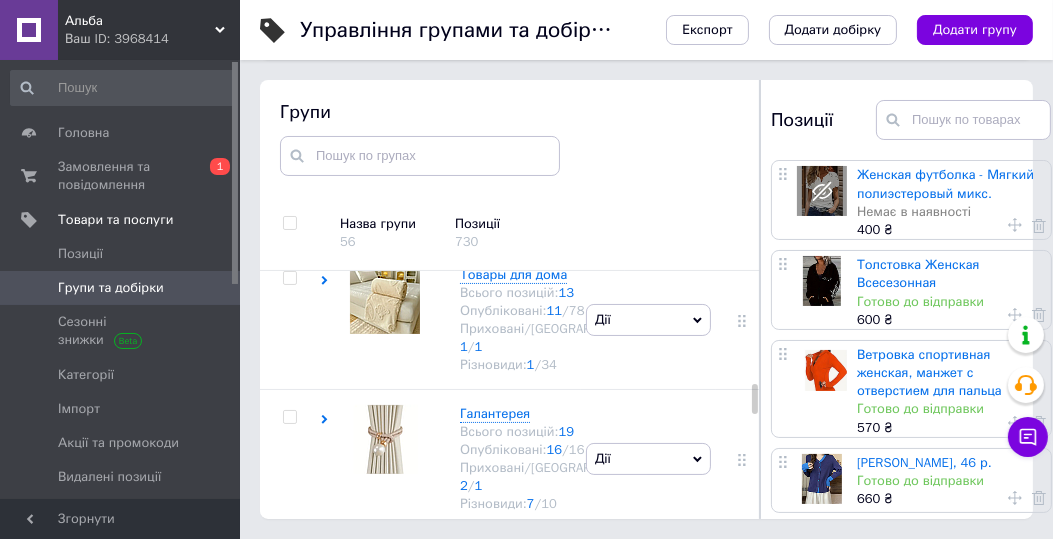 scroll, scrollTop: 1674, scrollLeft: 0, axis: vertical 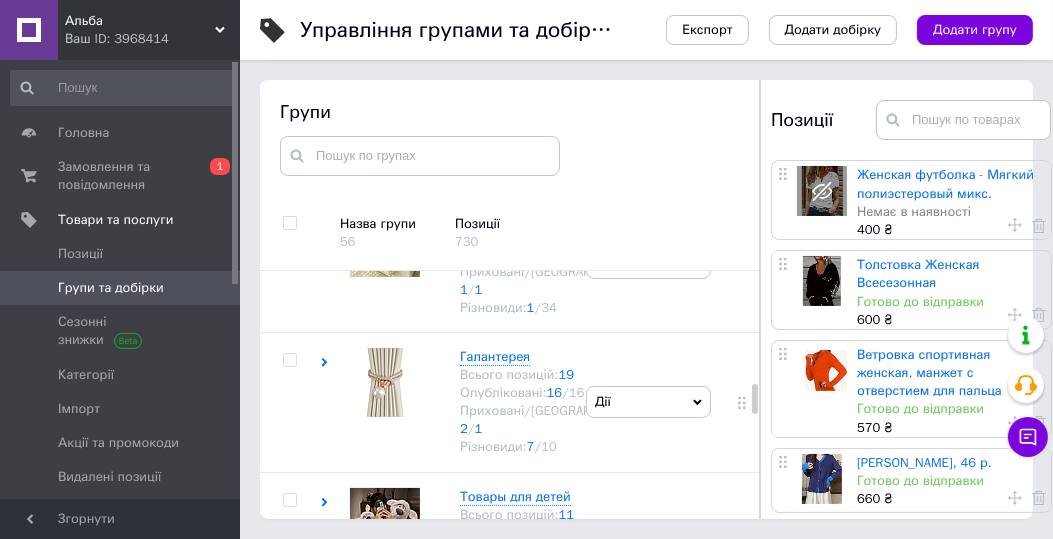 click on "Футболки, Блузки, Рубашки" at bounding box center [547, -81] 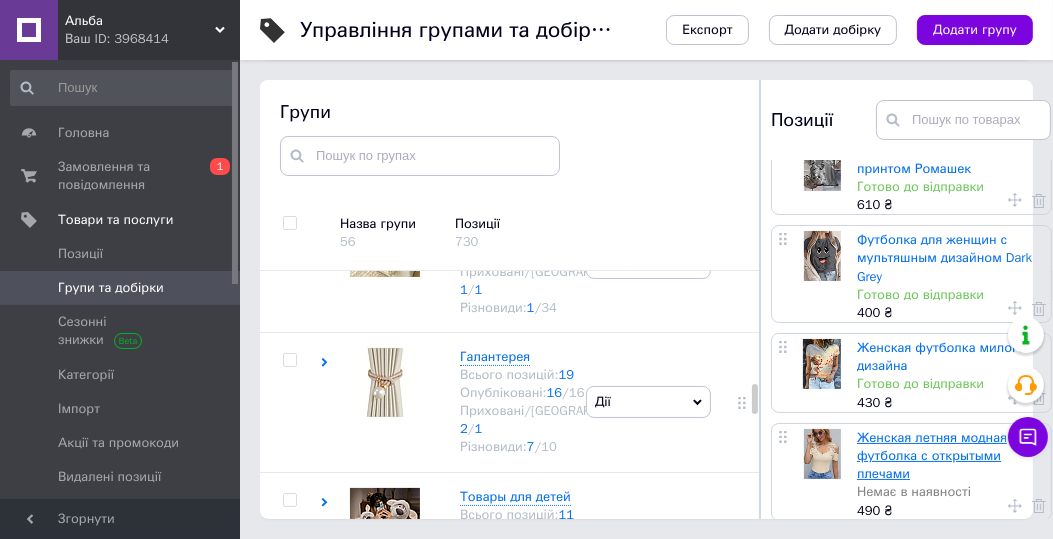 scroll, scrollTop: 1257, scrollLeft: 0, axis: vertical 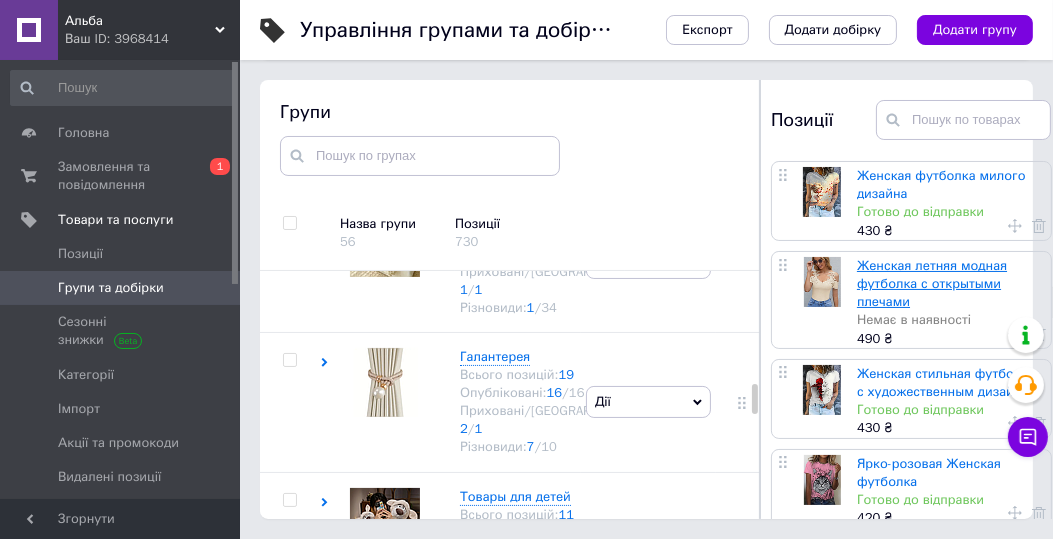 click on "Женская летняя модная футболка с открытыми плечами" at bounding box center (932, 283) 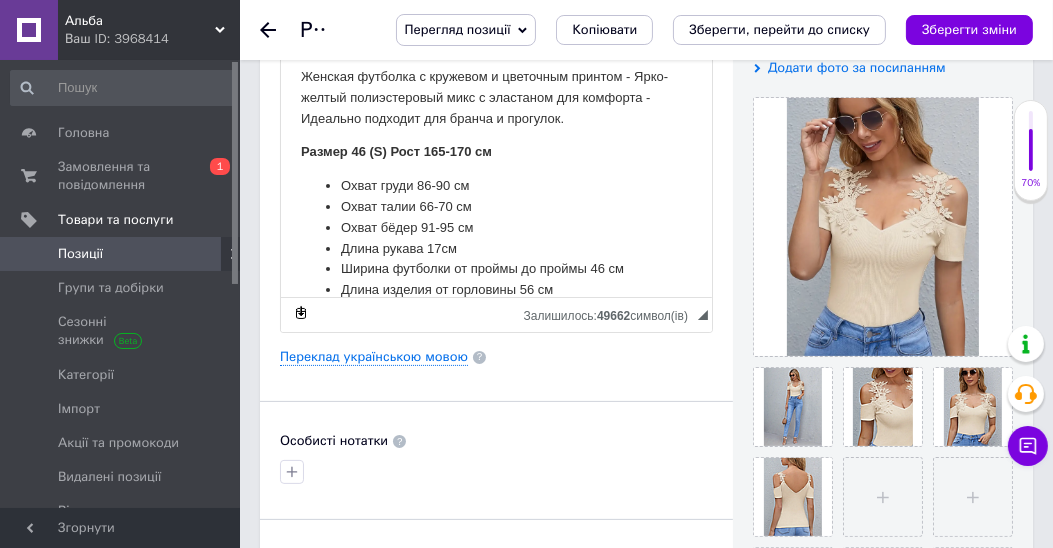 scroll, scrollTop: 571, scrollLeft: 0, axis: vertical 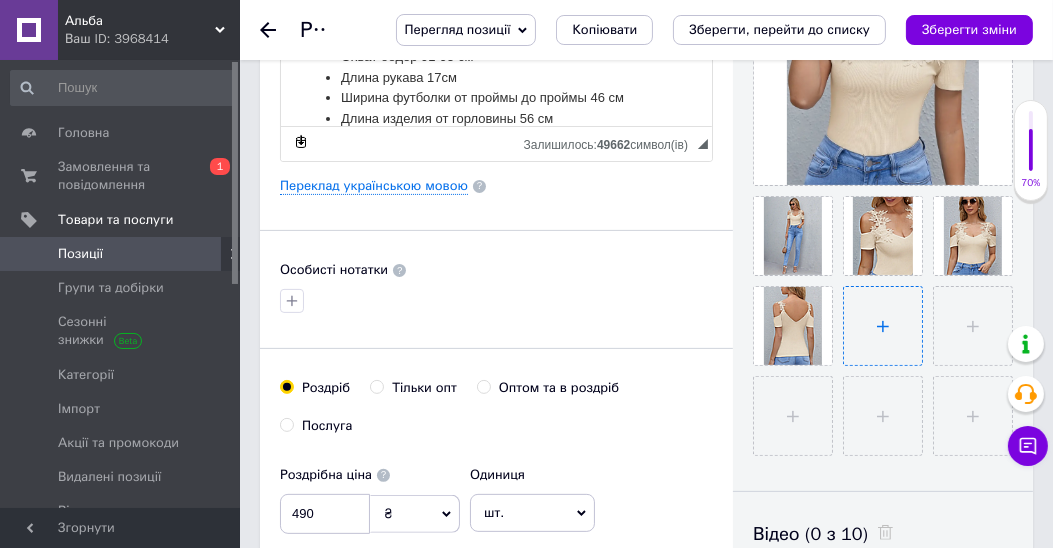 click at bounding box center [883, 326] 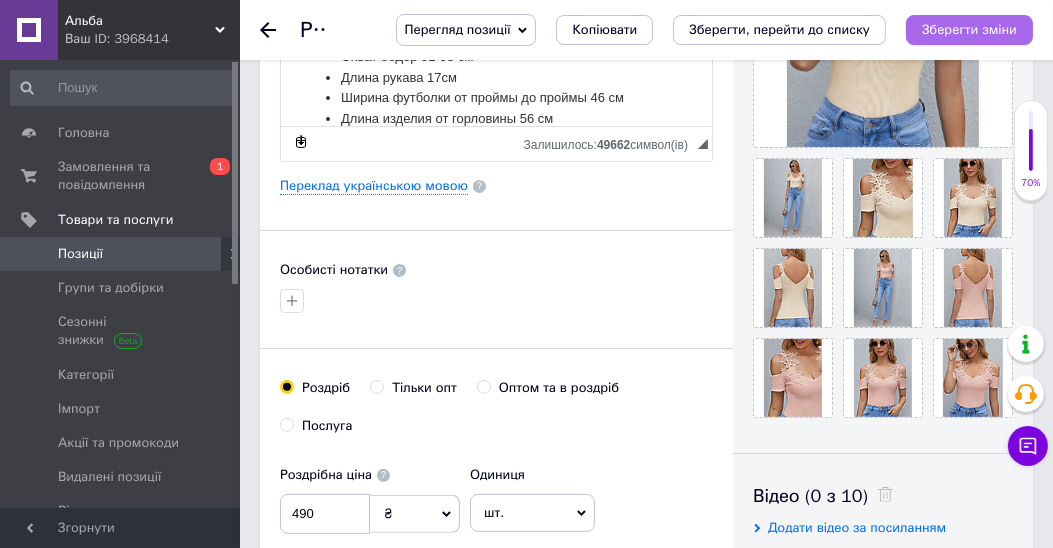 click on "Зберегти зміни" at bounding box center (969, 29) 